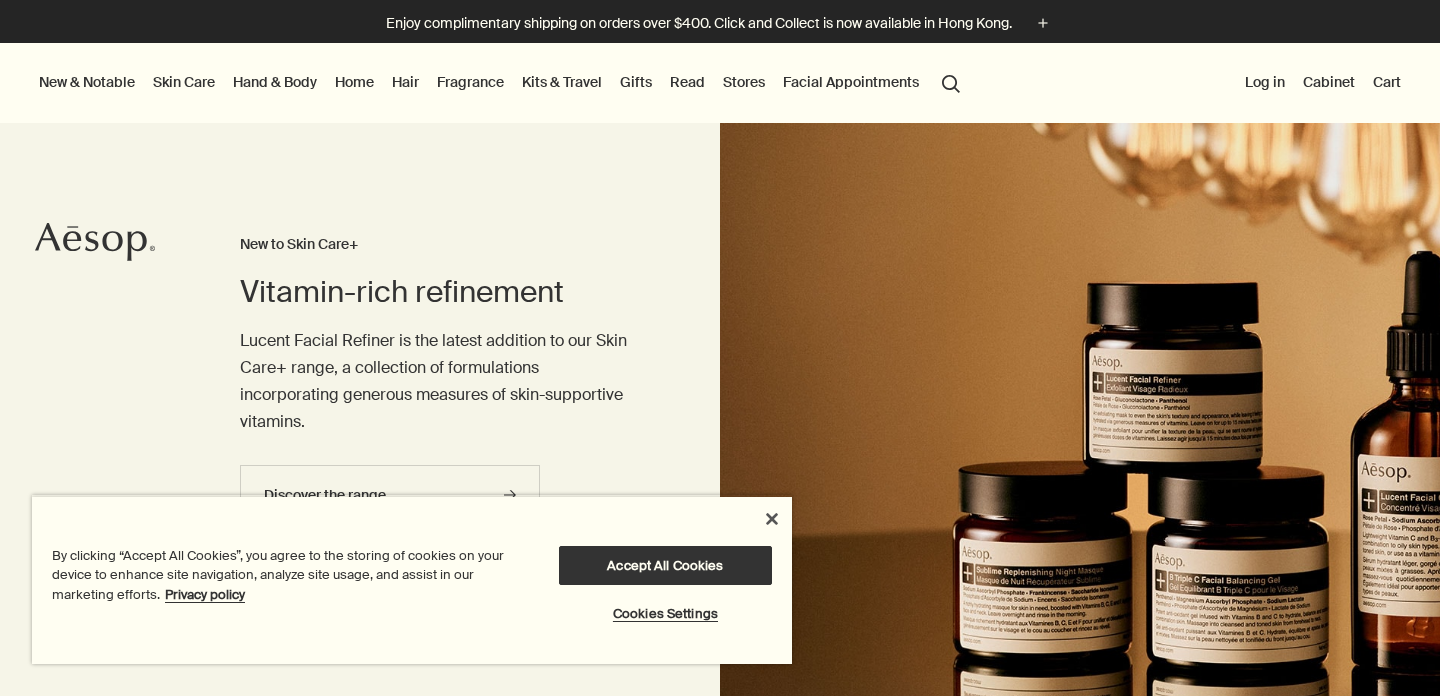 scroll, scrollTop: 0, scrollLeft: 0, axis: both 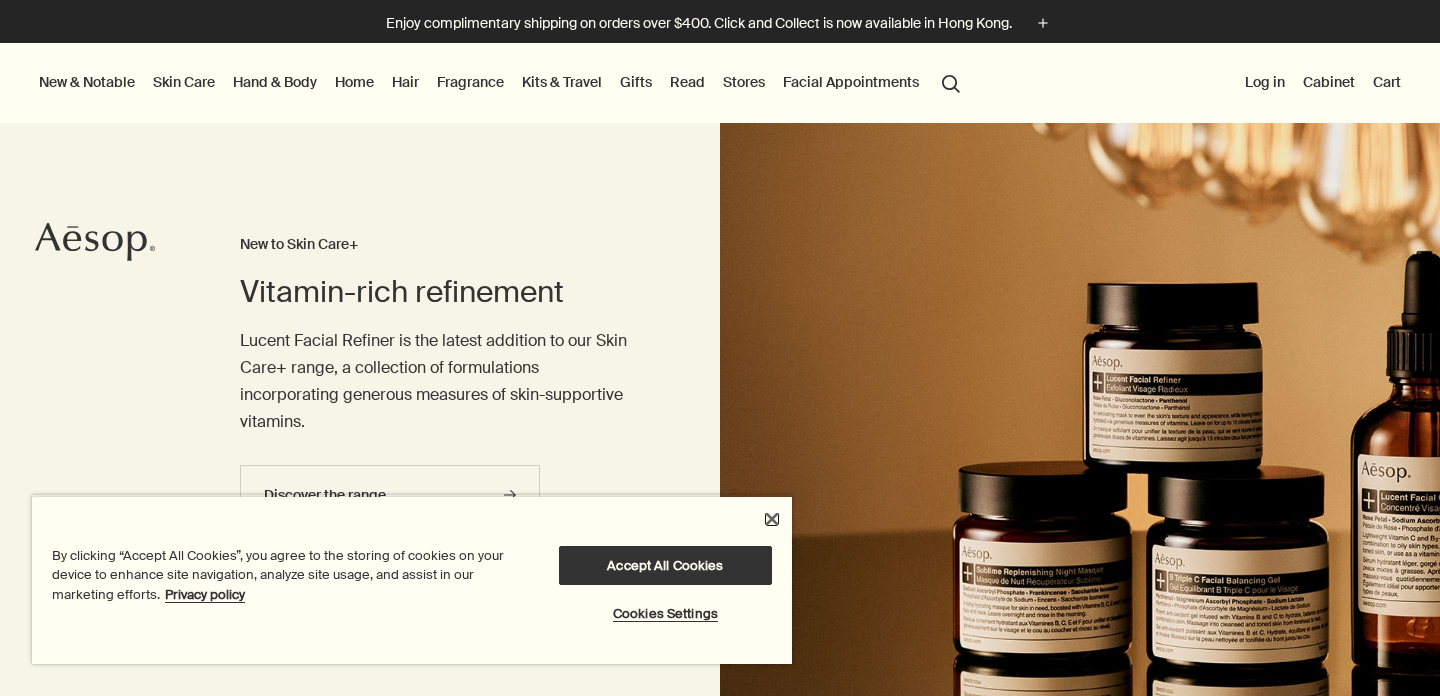click at bounding box center (772, 519) 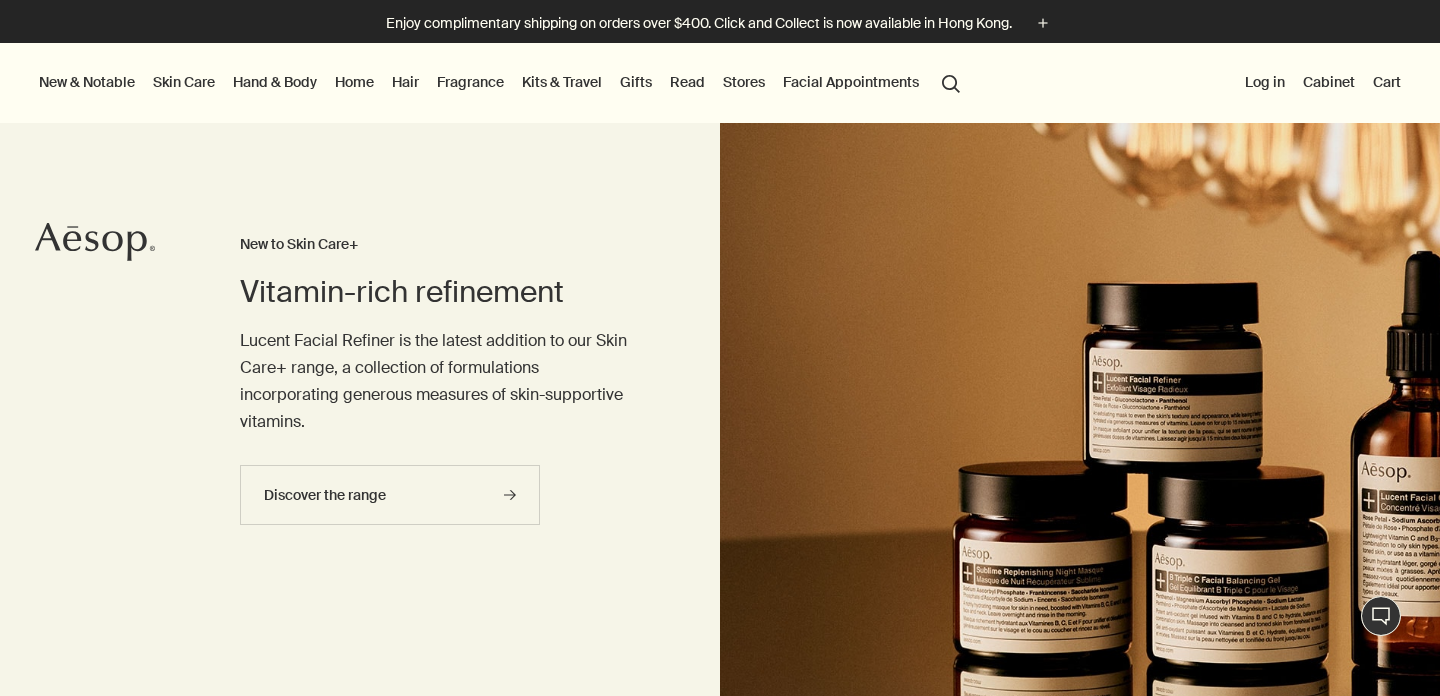 click on "Lucent Facial Refiner is the latest addition to our Skin Care+ range, a collection of formulations incorporating generous measures of skin-supportive vitamins." at bounding box center (440, 381) 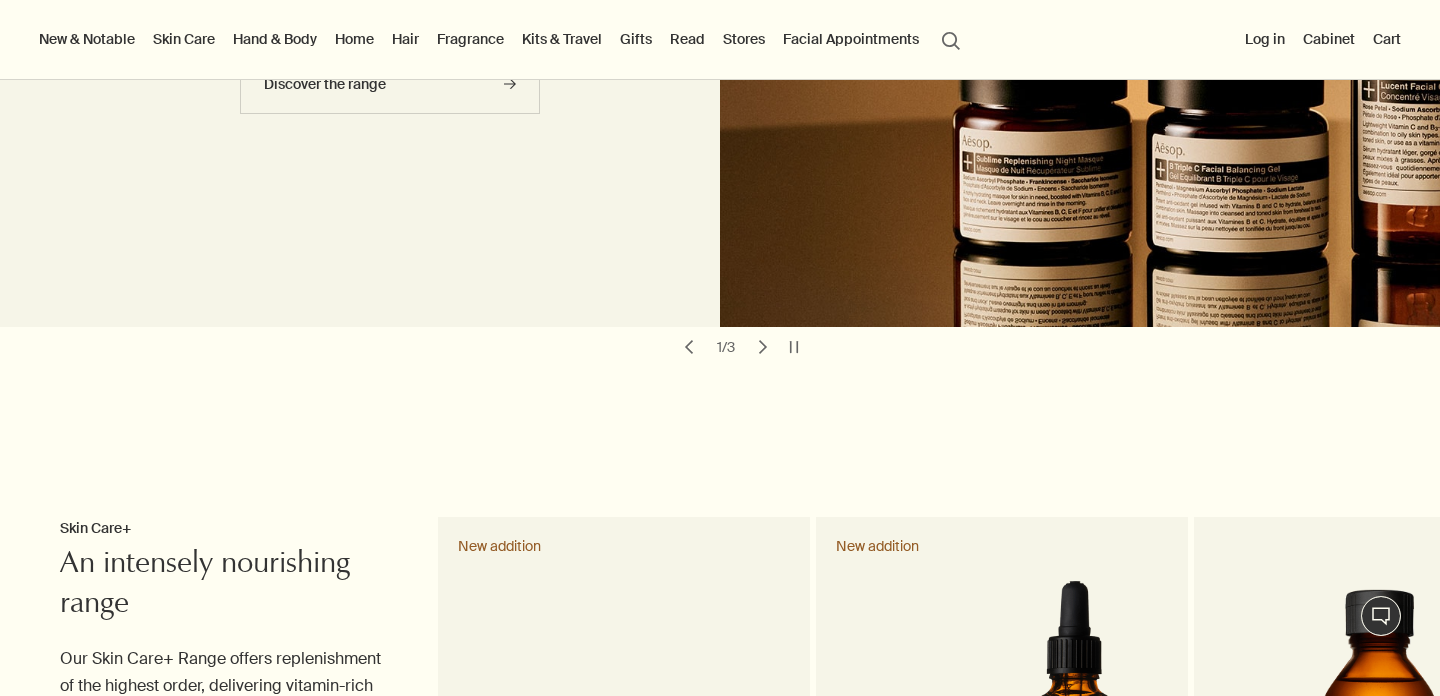 scroll, scrollTop: 0, scrollLeft: 0, axis: both 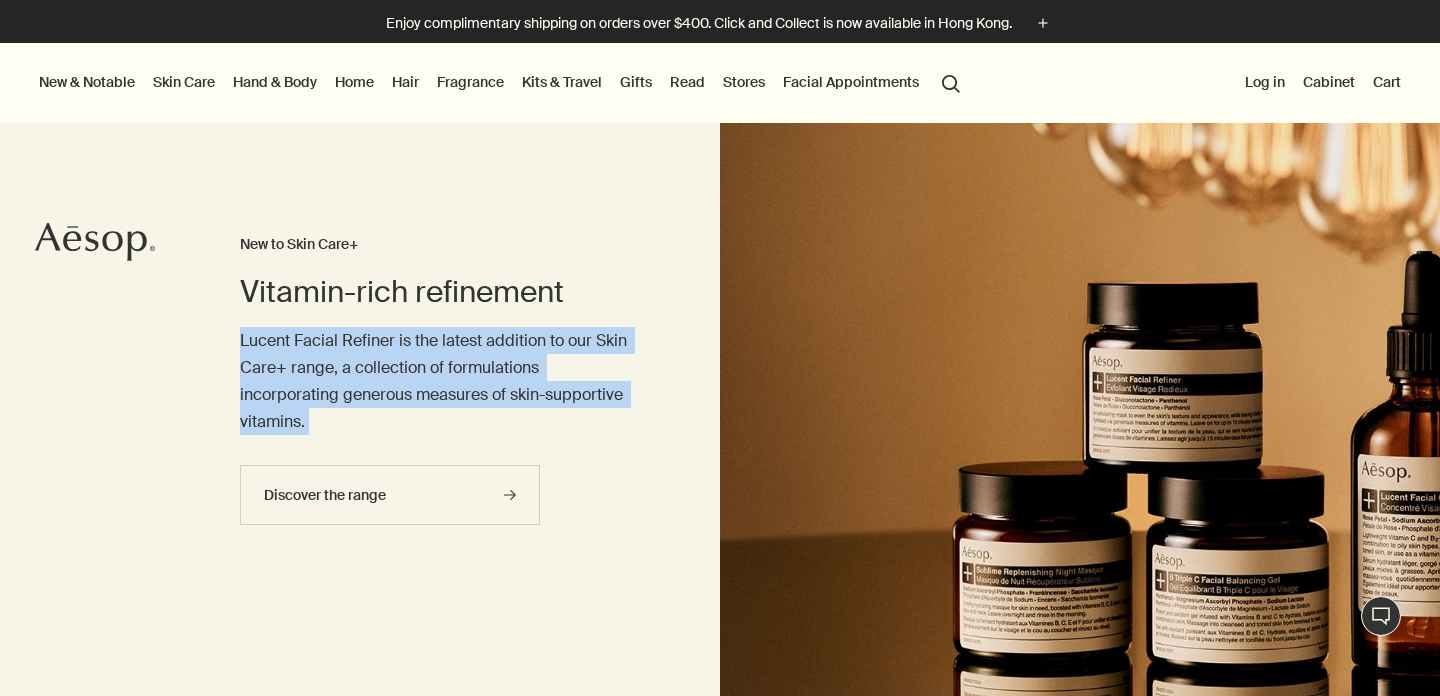 click on "Vitamin-rich refinement" at bounding box center [440, 292] 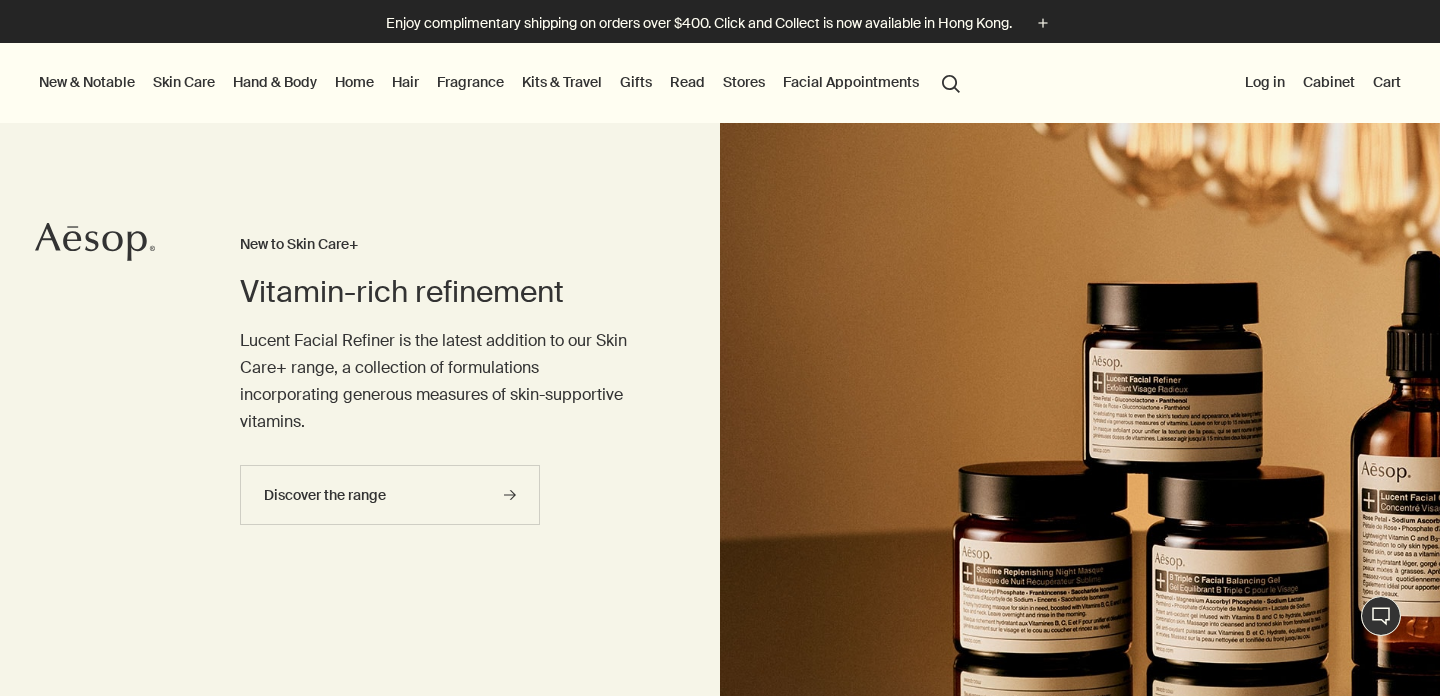 click on "Vitamin-rich refinement" at bounding box center [440, 292] 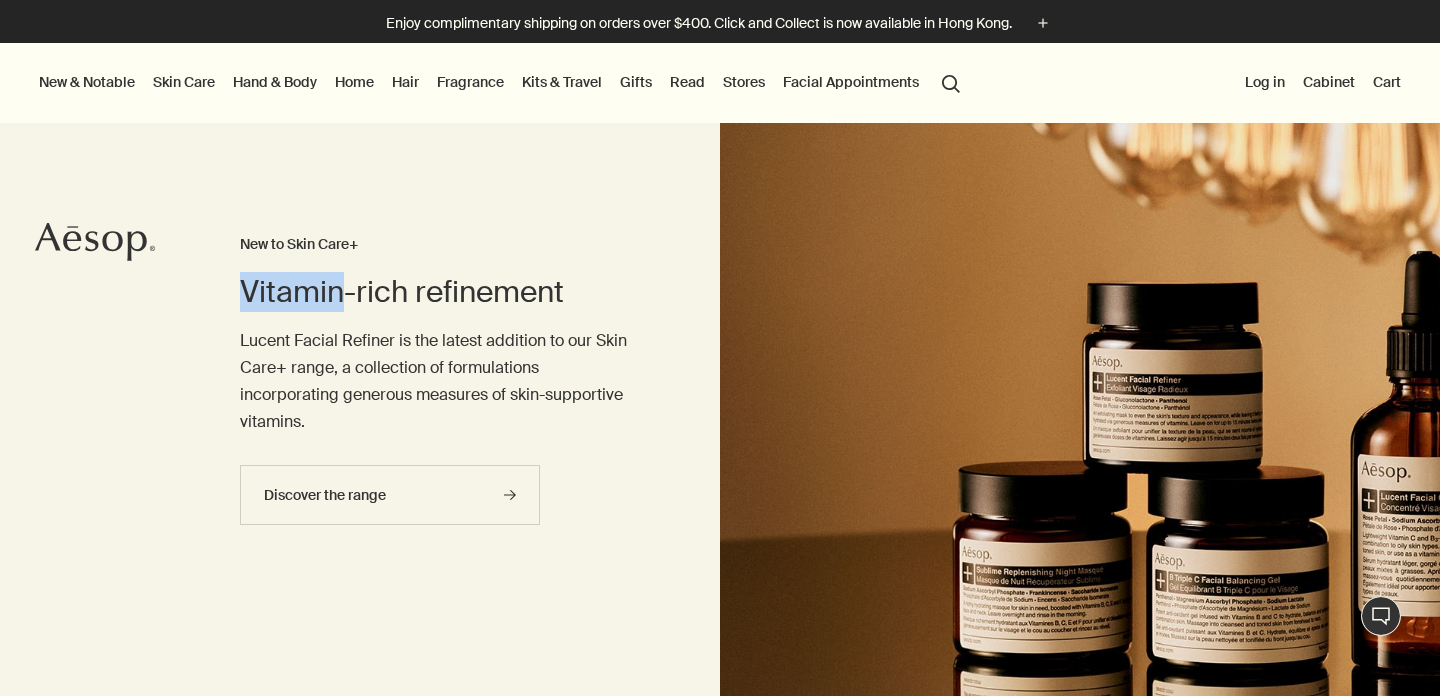 click on "Vitamin-rich refinement" at bounding box center [440, 292] 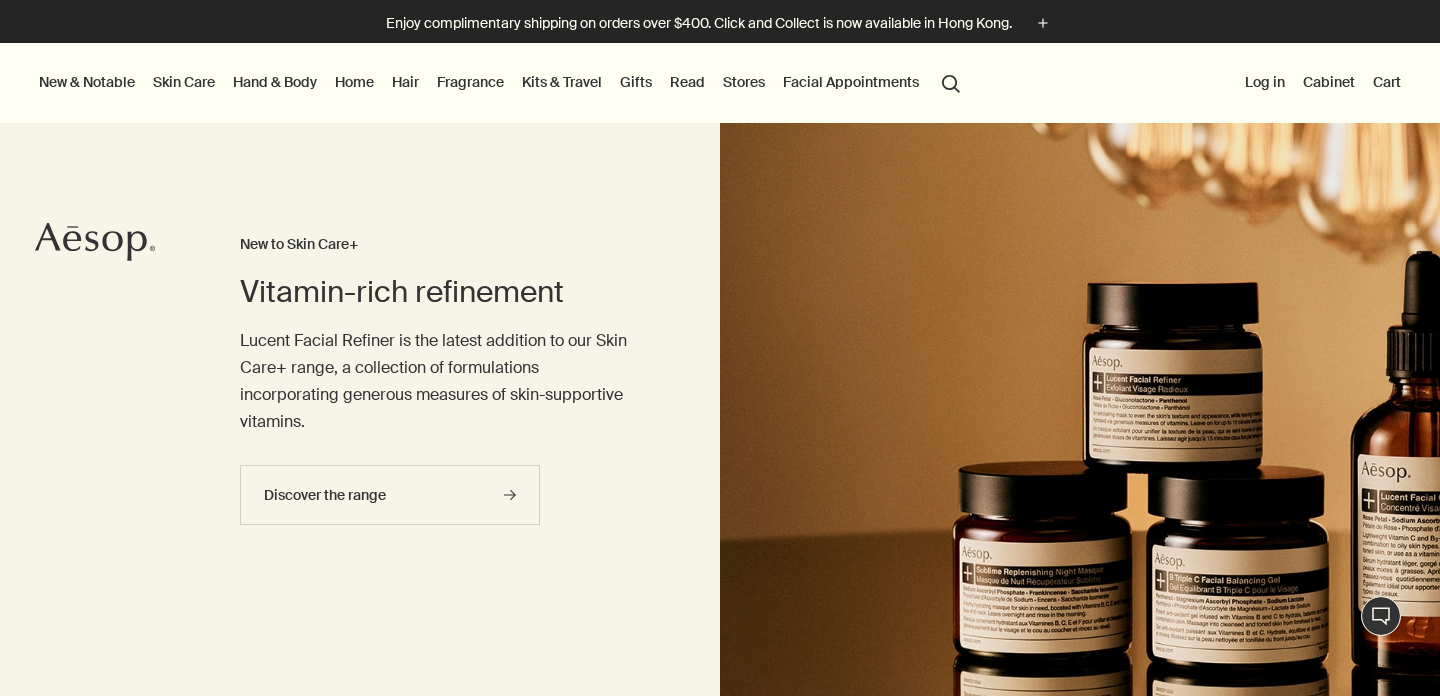 click on "Lucent Facial Refiner is the latest addition to our Skin Care+ range, a collection of formulations incorporating generous measures of skin-supportive vitamins." at bounding box center (440, 381) 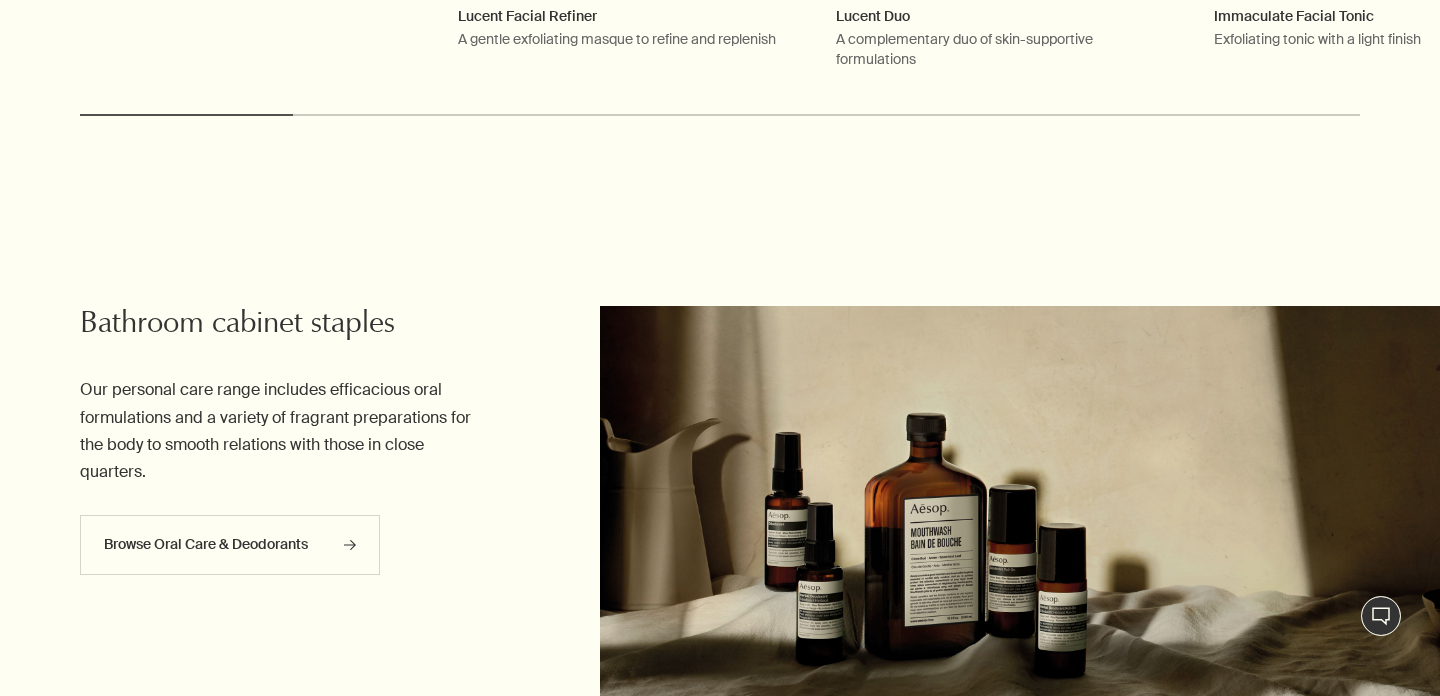 scroll, scrollTop: 1593, scrollLeft: 0, axis: vertical 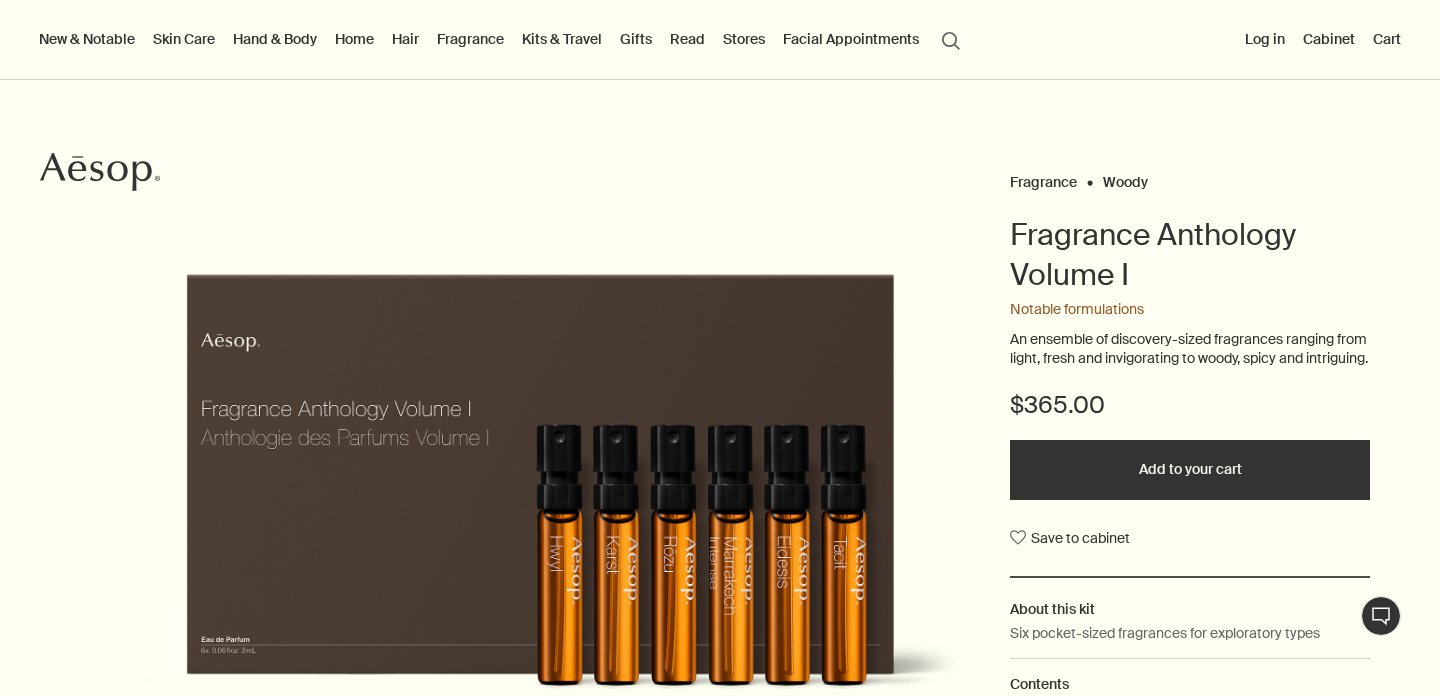 click on "Notable formulations" at bounding box center (1190, 310) 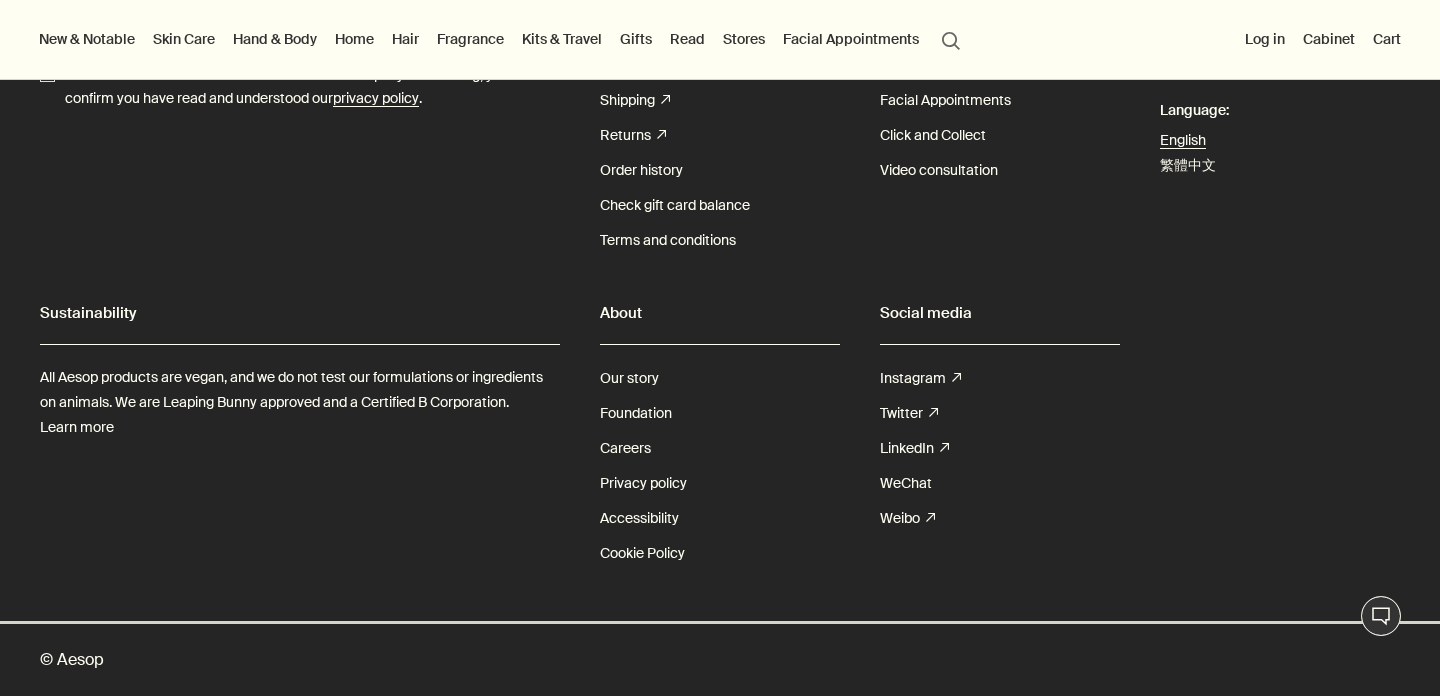 scroll, scrollTop: 3646, scrollLeft: 0, axis: vertical 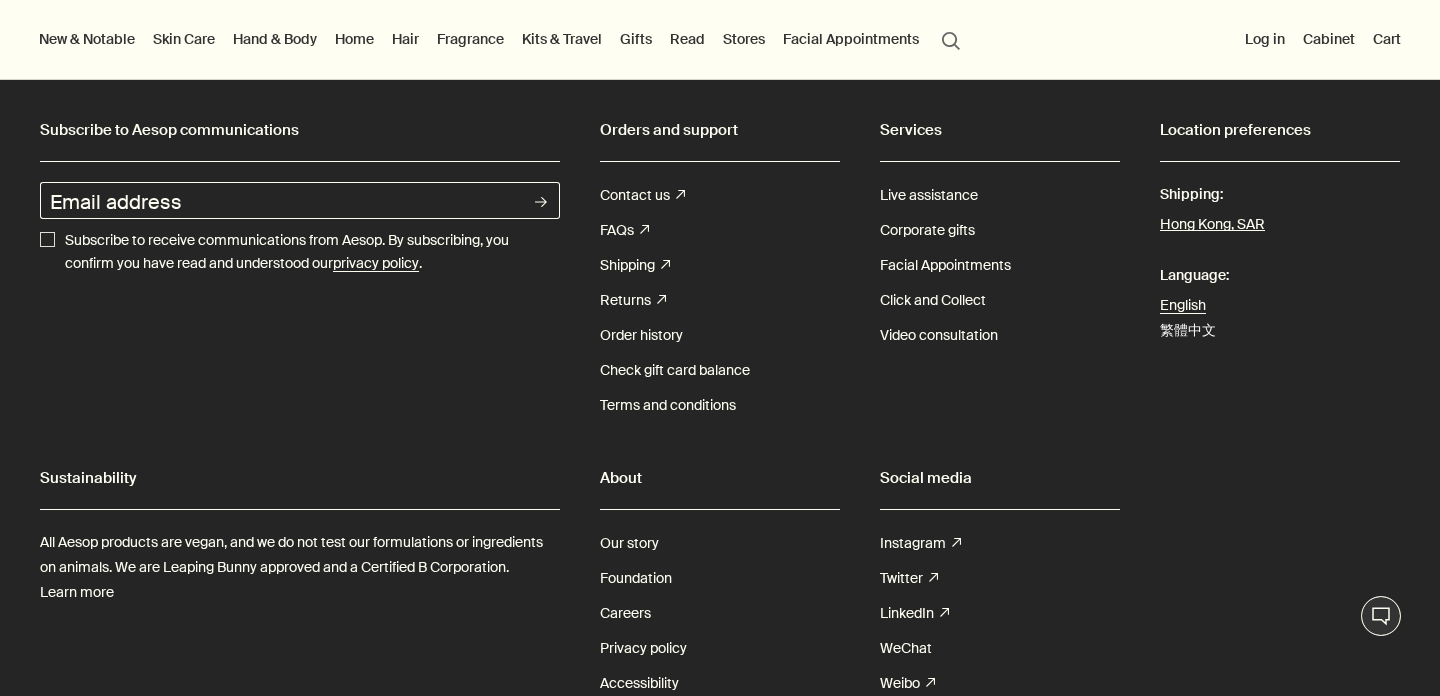 click on "繁體中文" at bounding box center (1188, 330) 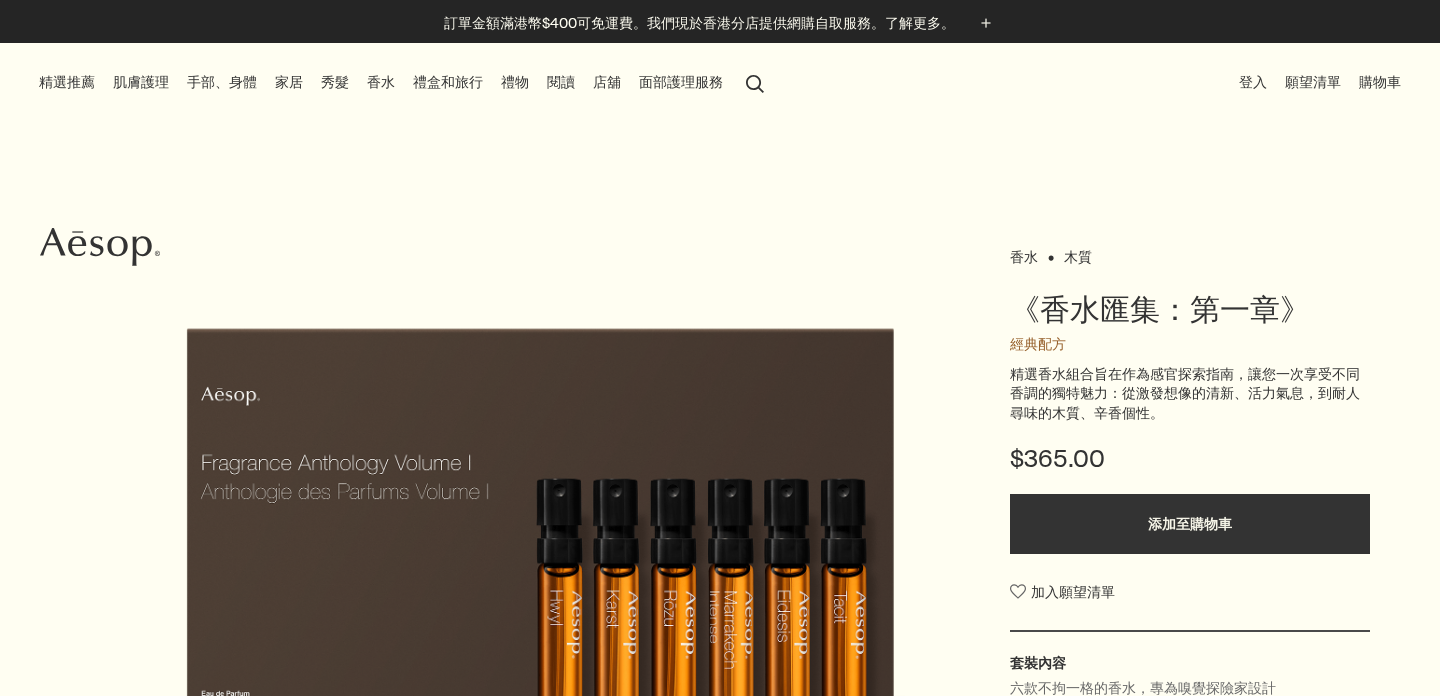 scroll, scrollTop: 0, scrollLeft: 0, axis: both 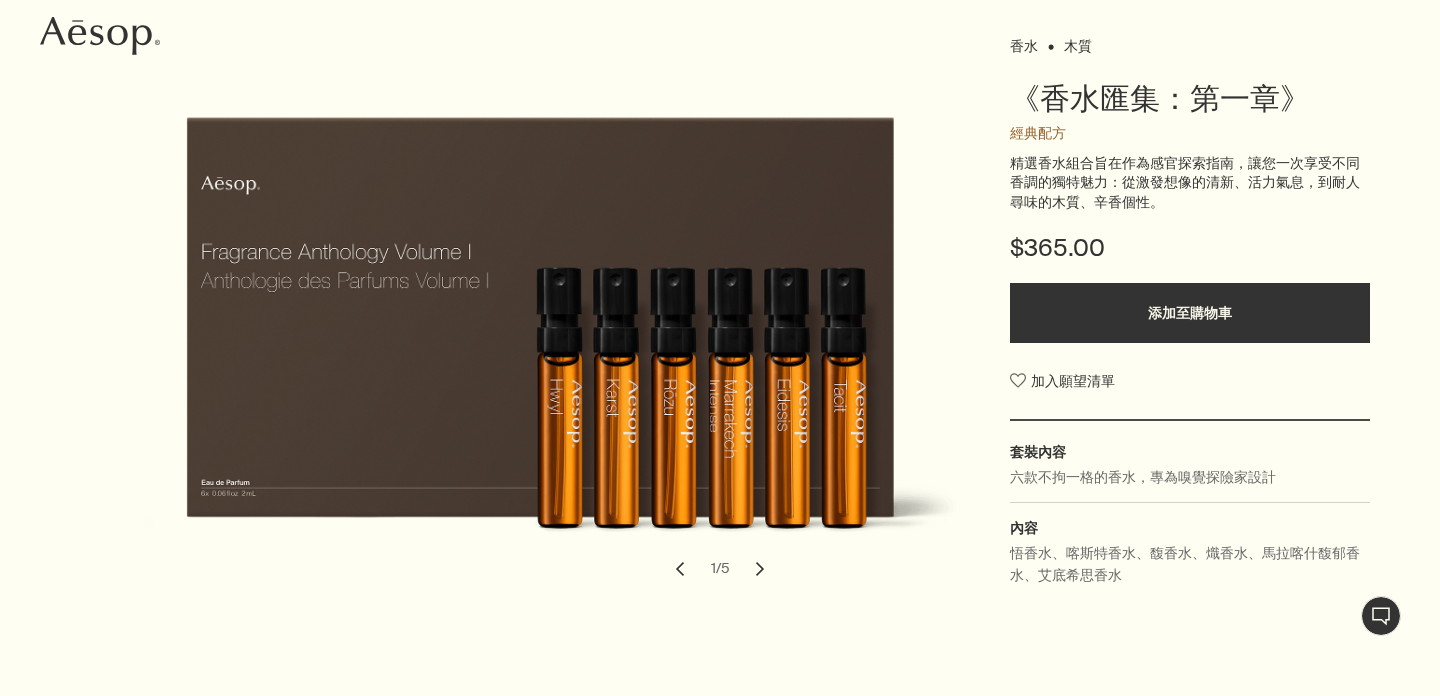 click on "chevron" at bounding box center (760, 569) 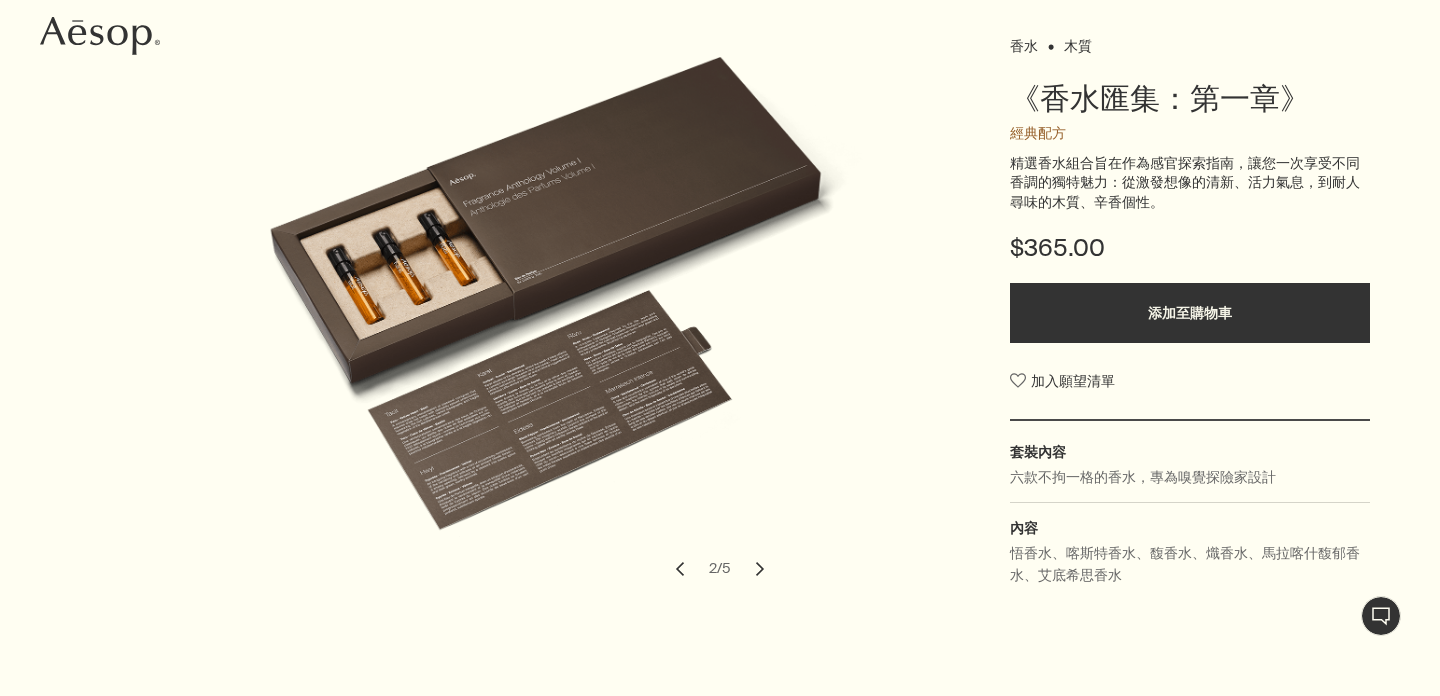click on "chevron" at bounding box center [760, 569] 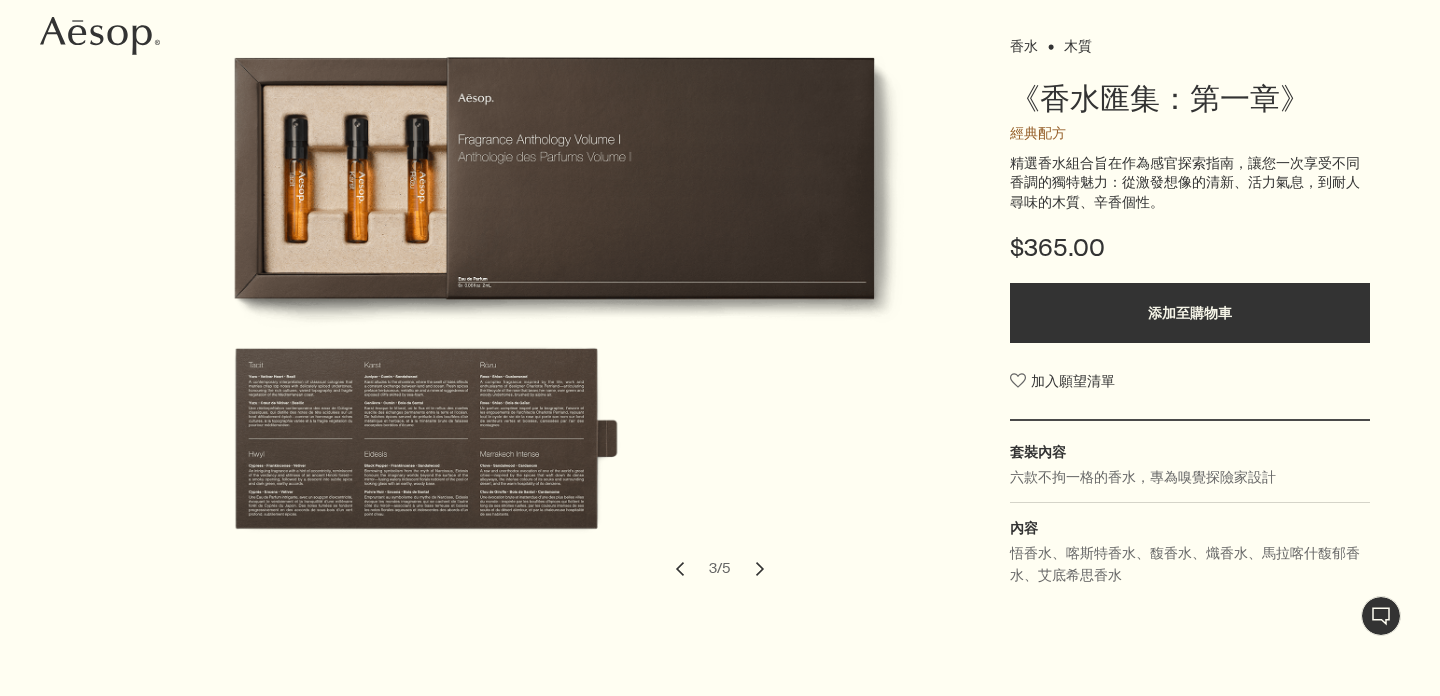click on "chevron" at bounding box center [760, 569] 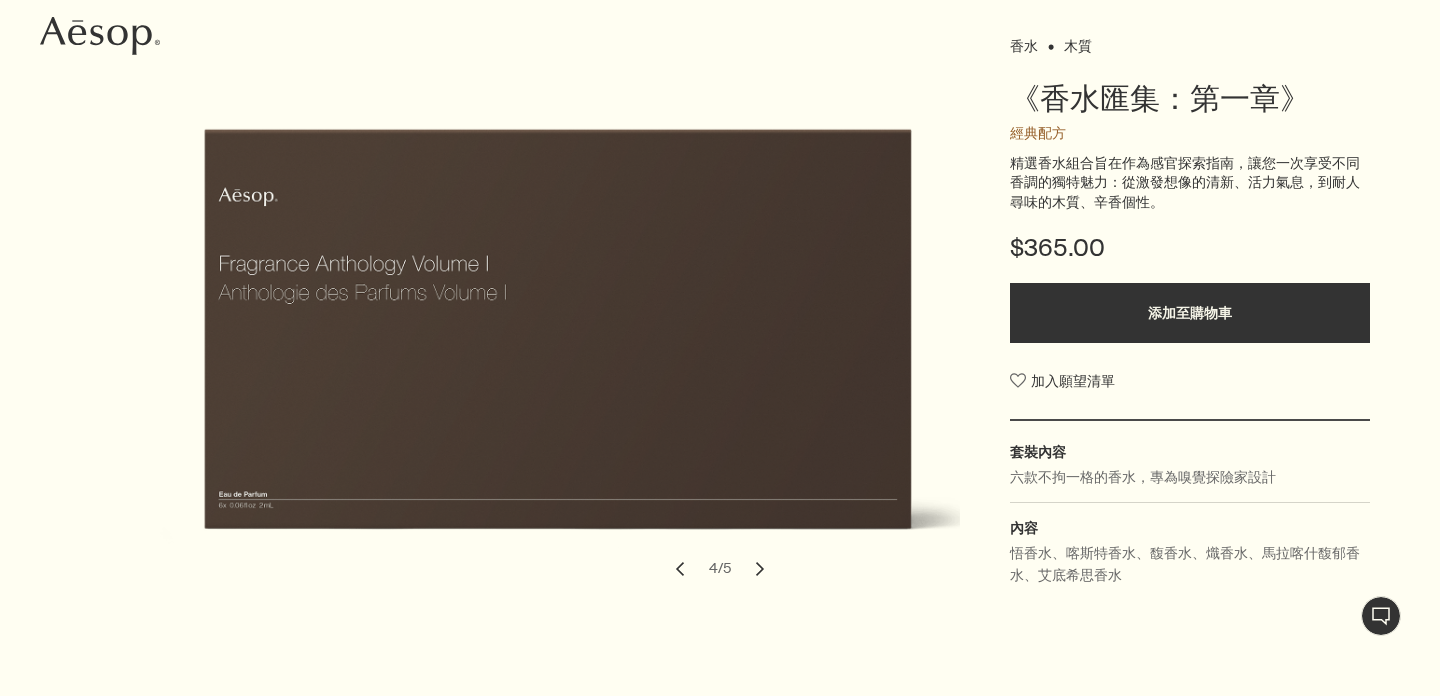 click on "chevron" at bounding box center (760, 569) 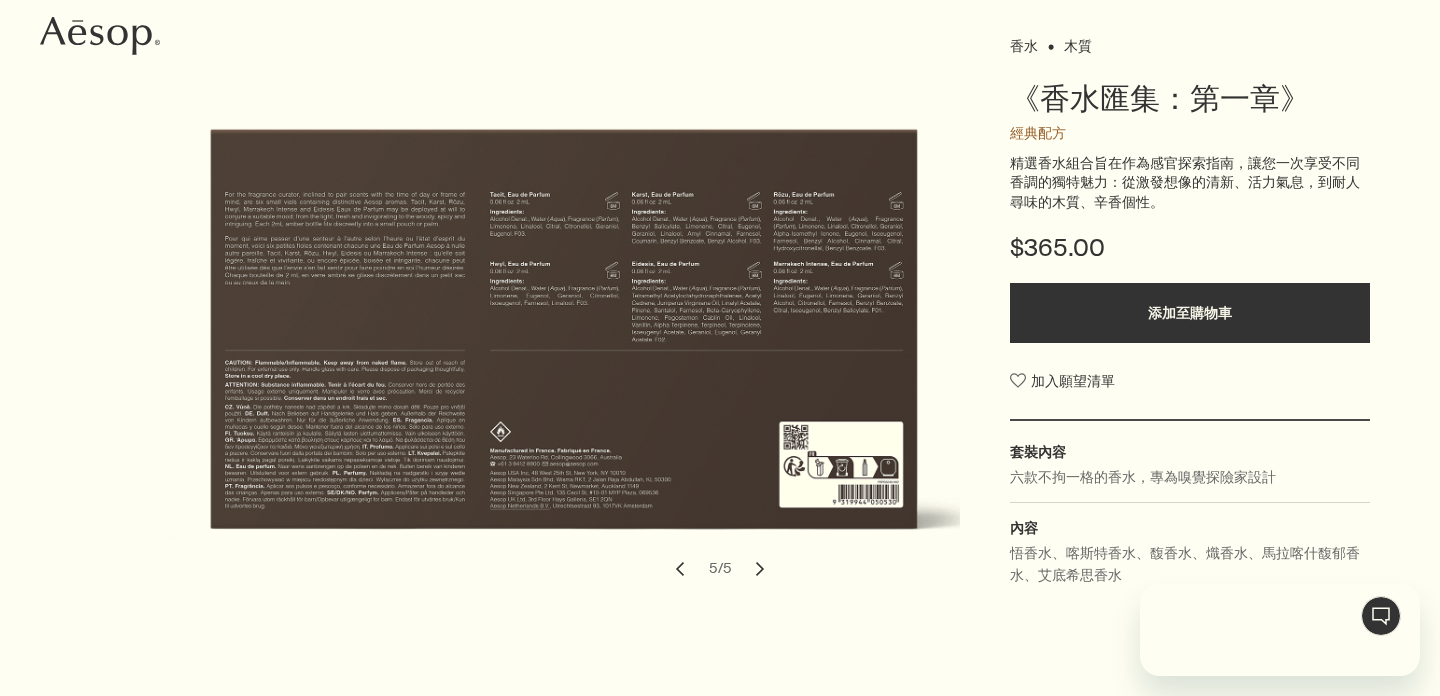 scroll, scrollTop: 0, scrollLeft: 0, axis: both 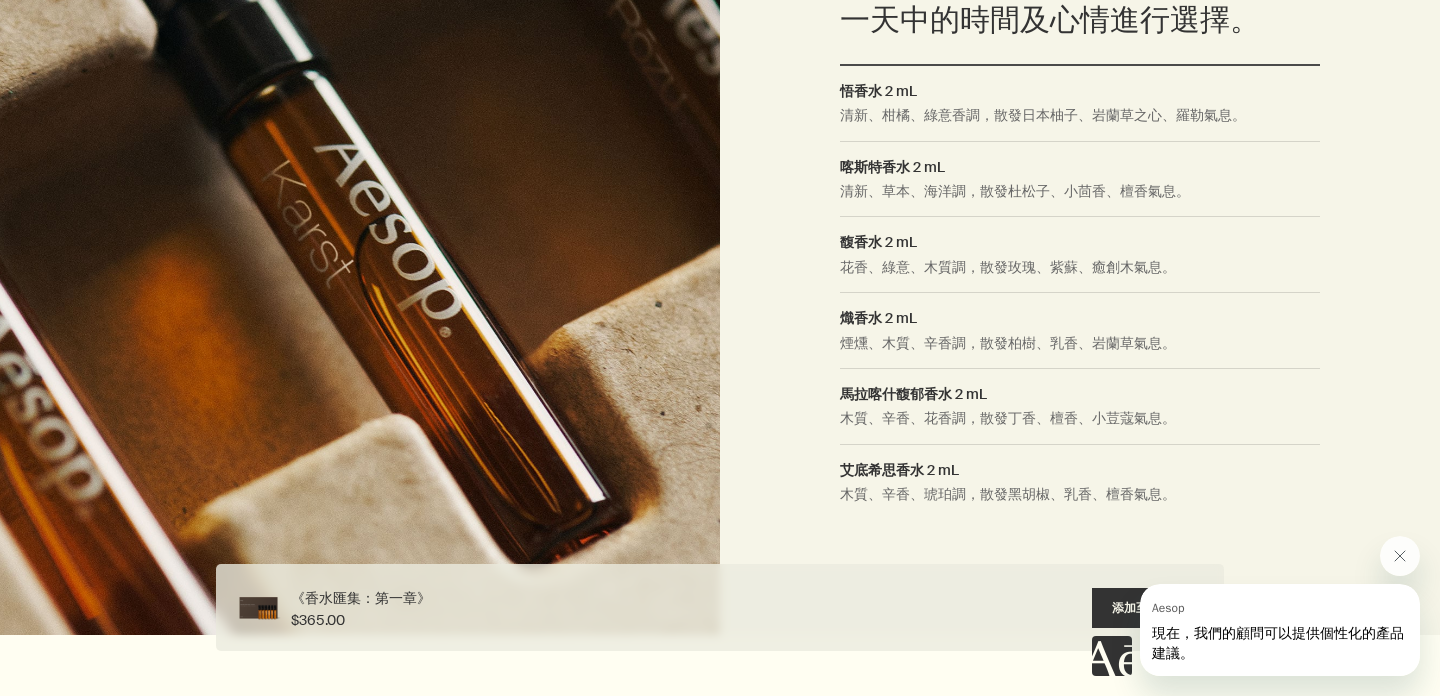 click on "清新、草本、海洋調，散發杜松子、小茴香、檀香氣息。" at bounding box center [1080, 198] 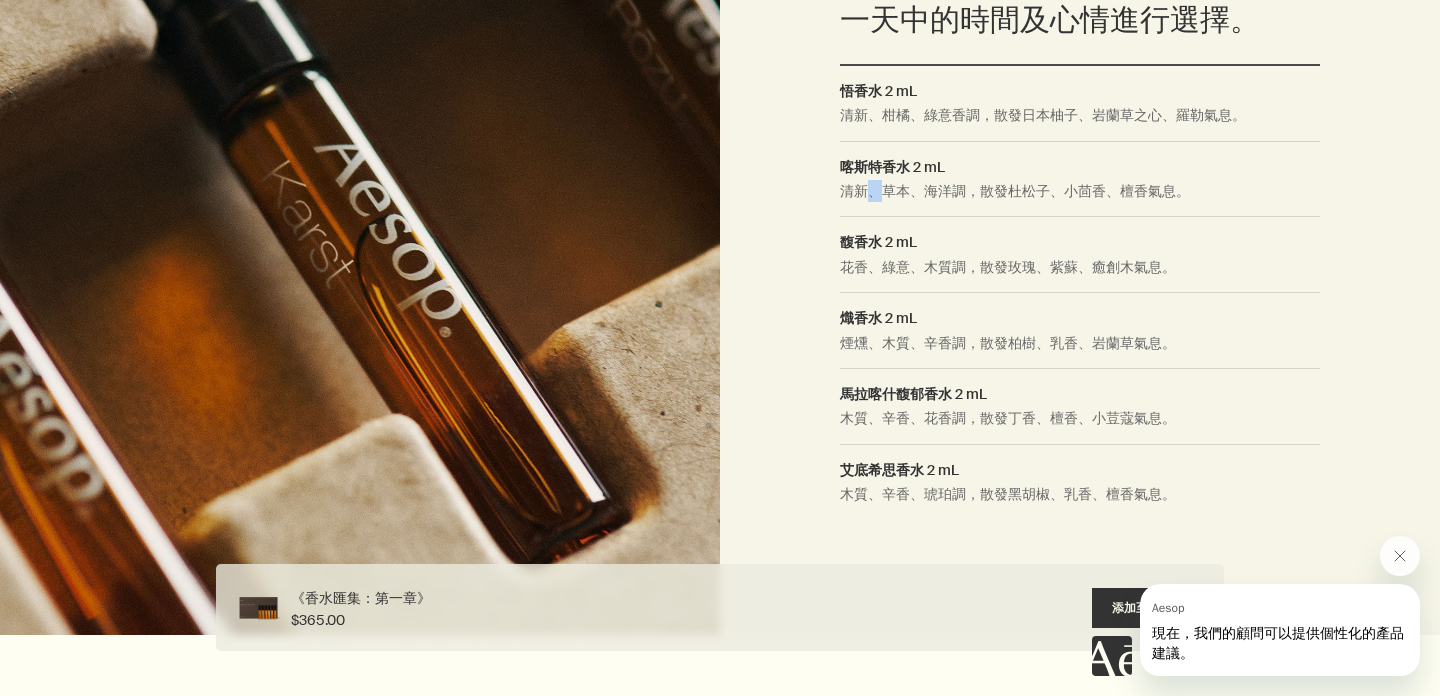 click on "清新、草本、海洋調，散發杜松子、小茴香、檀香氣息。" at bounding box center (1080, 198) 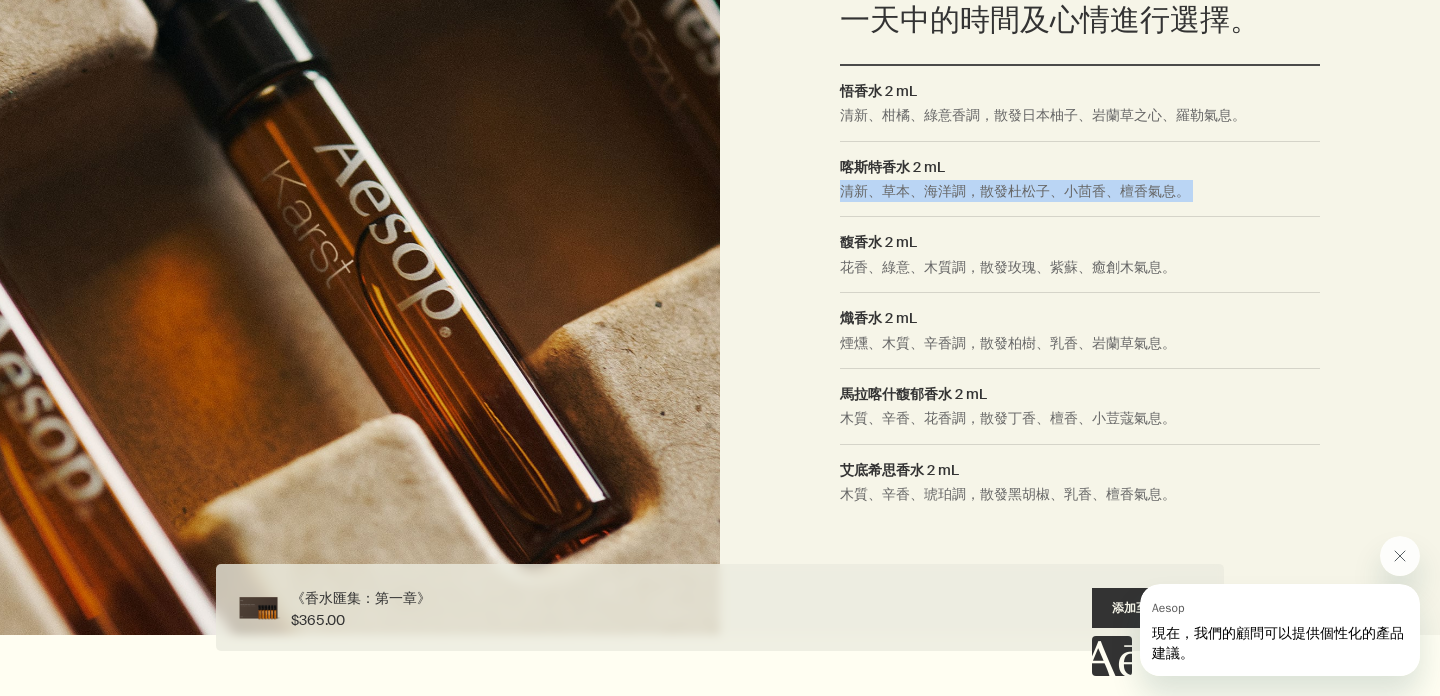 click on "煙燻、木質、辛香調，散發柏樹、乳香、岩蘭草氣息。" at bounding box center [1080, 350] 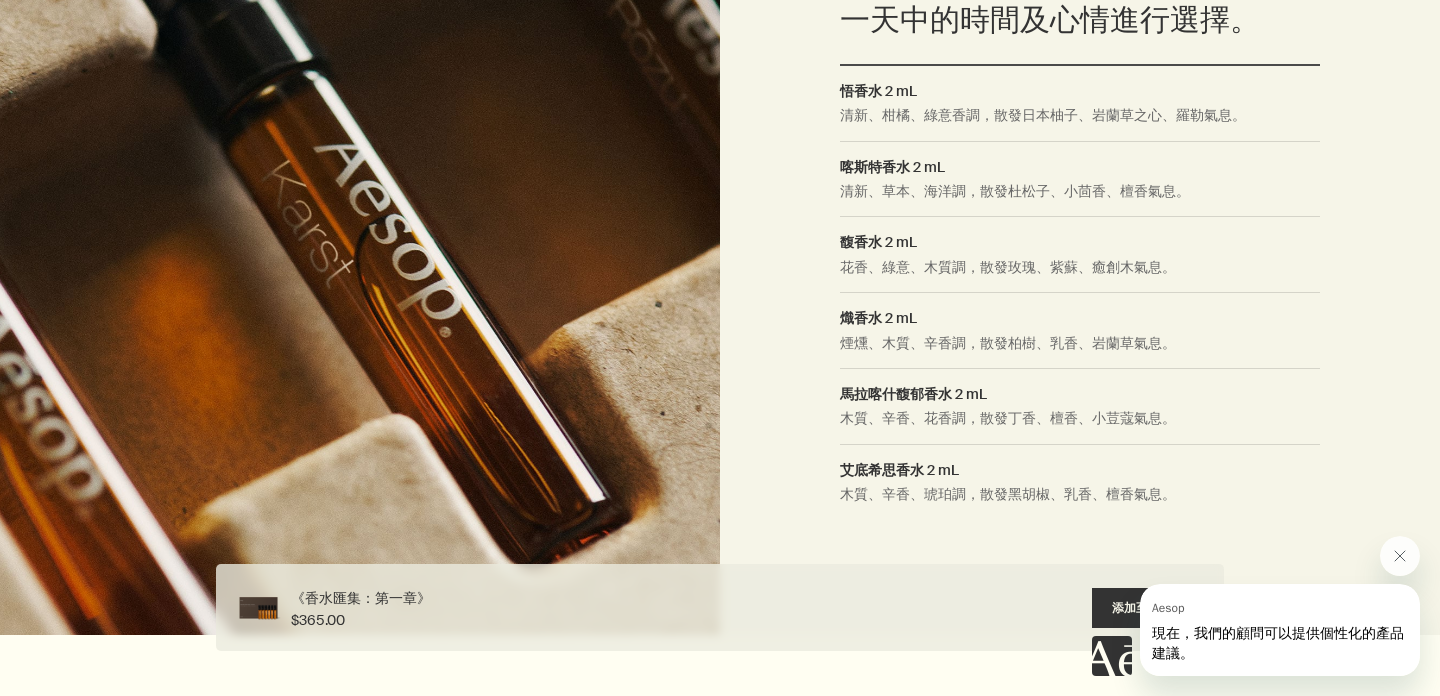 click on "煙燻、木質、辛香調，散發柏樹、乳香、岩蘭草氣息。" at bounding box center (1080, 350) 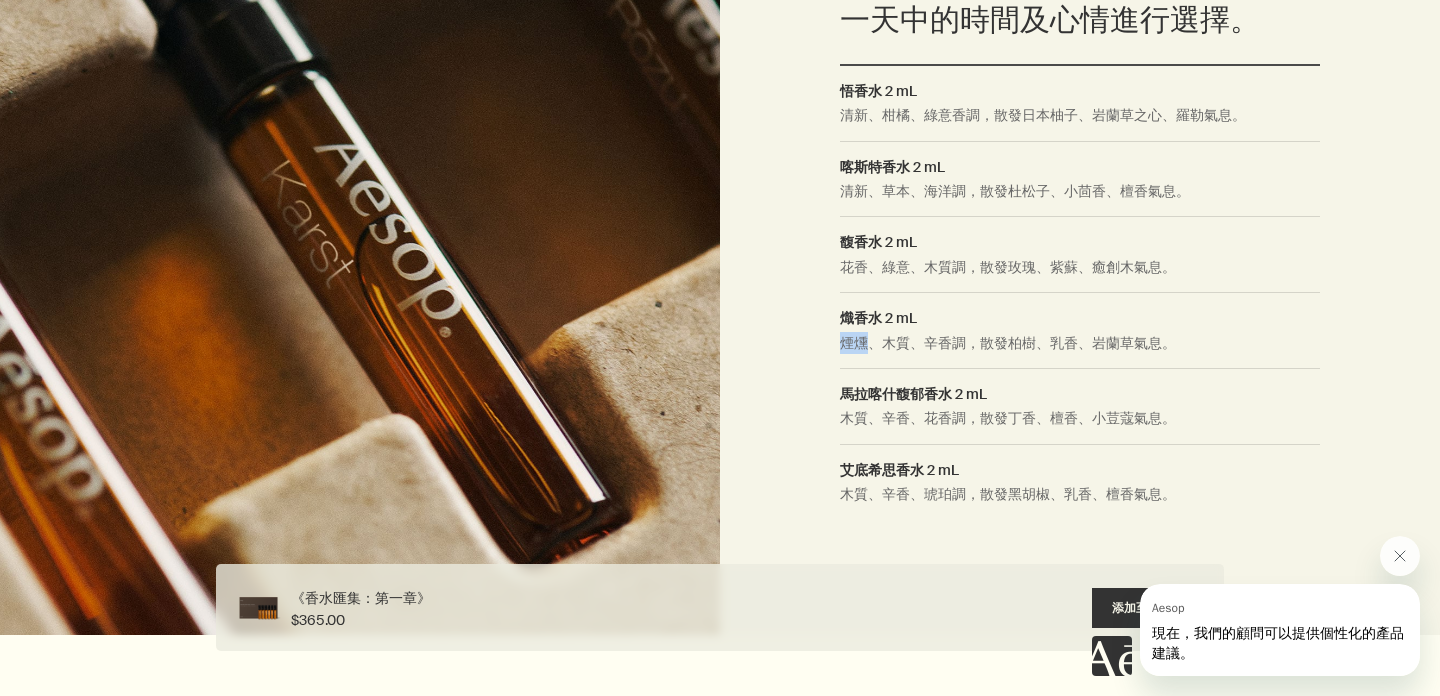 click on "煙燻、木質、辛香調，散發柏樹、乳香、岩蘭草氣息。" at bounding box center [1080, 350] 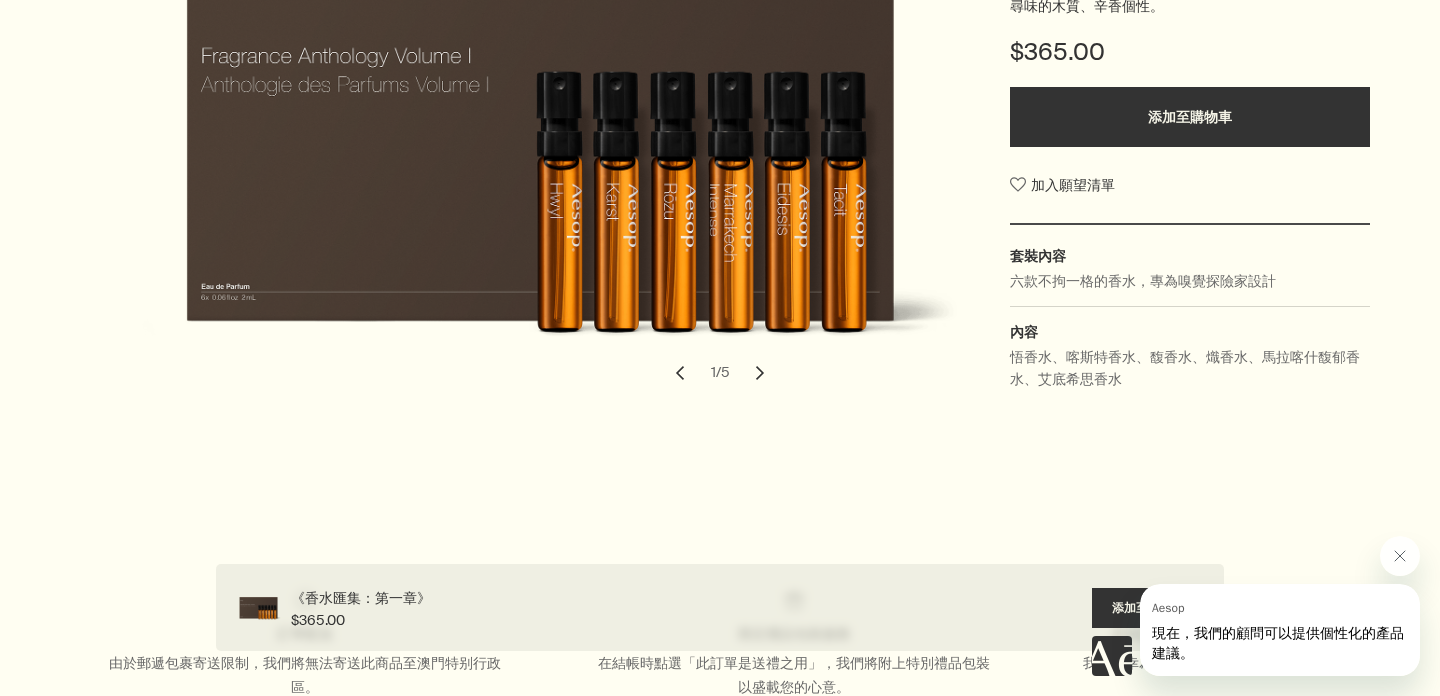 scroll, scrollTop: 0, scrollLeft: 0, axis: both 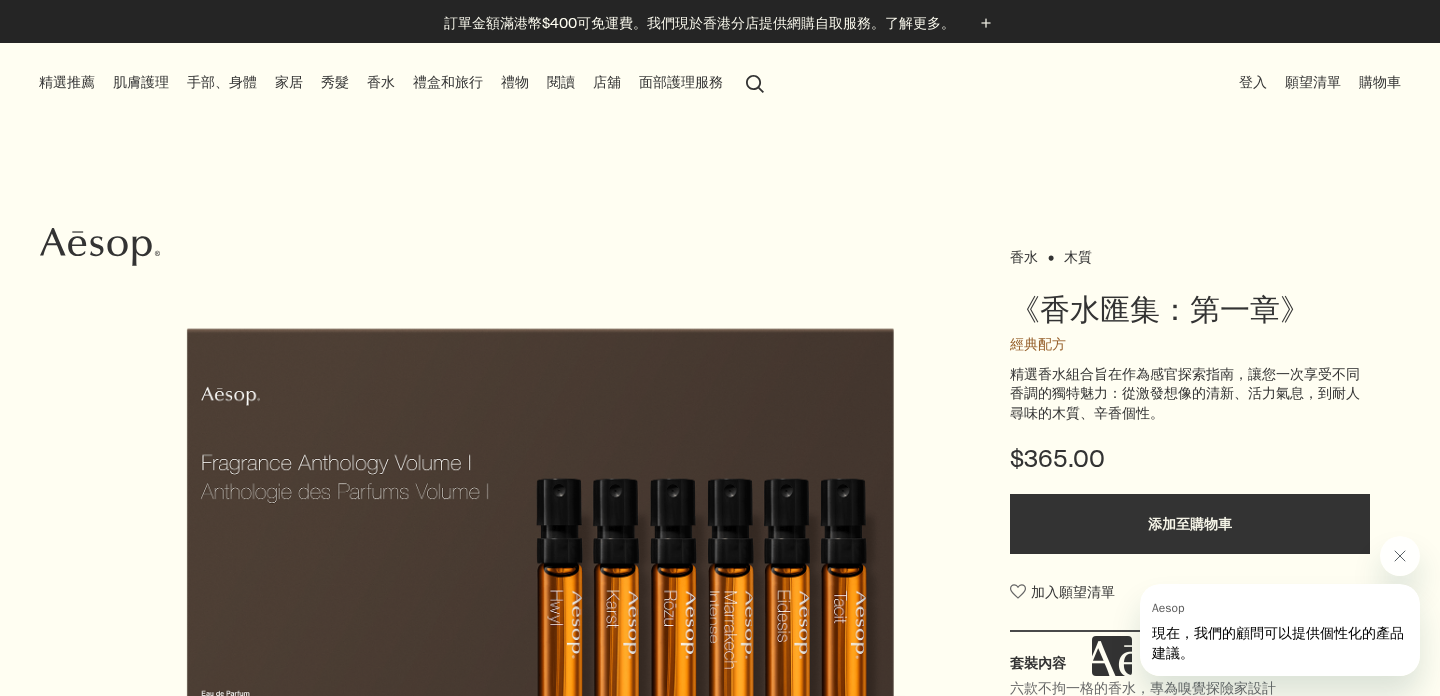 click on "木質" at bounding box center [1065, 256] 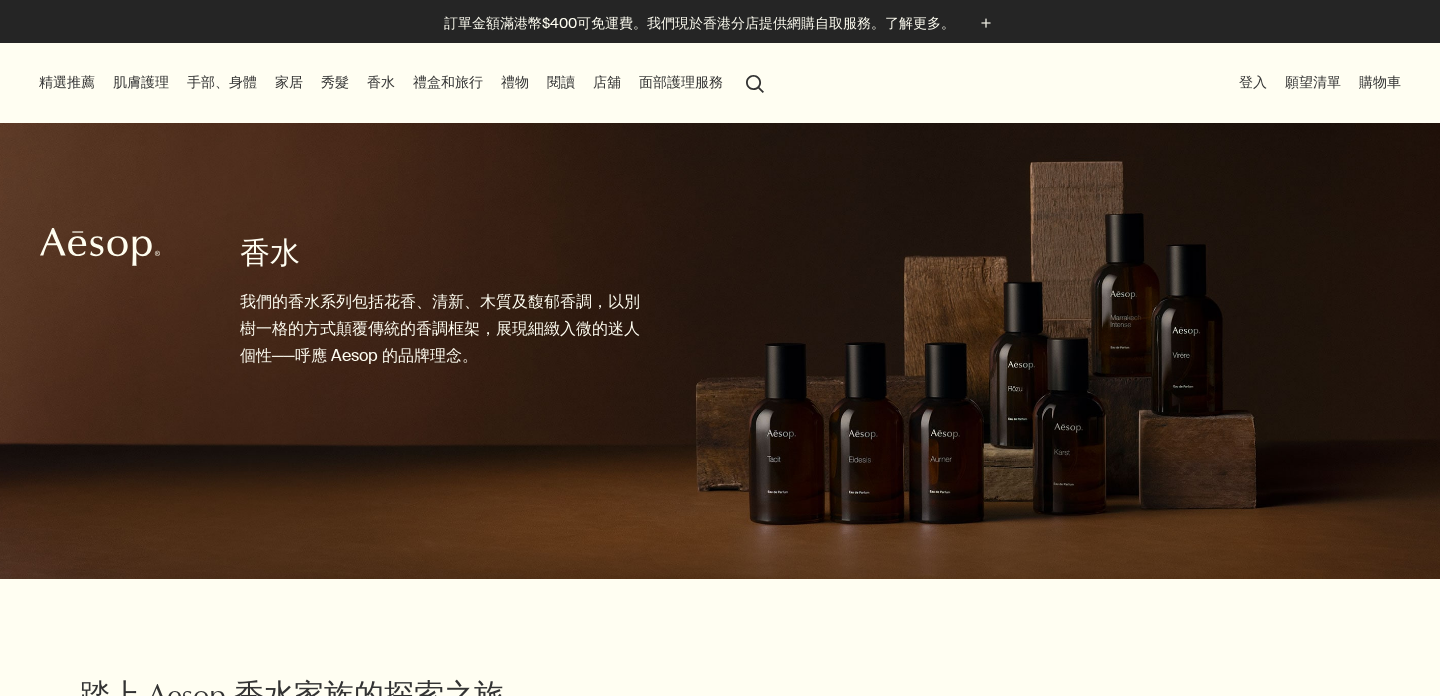 scroll, scrollTop: 0, scrollLeft: 0, axis: both 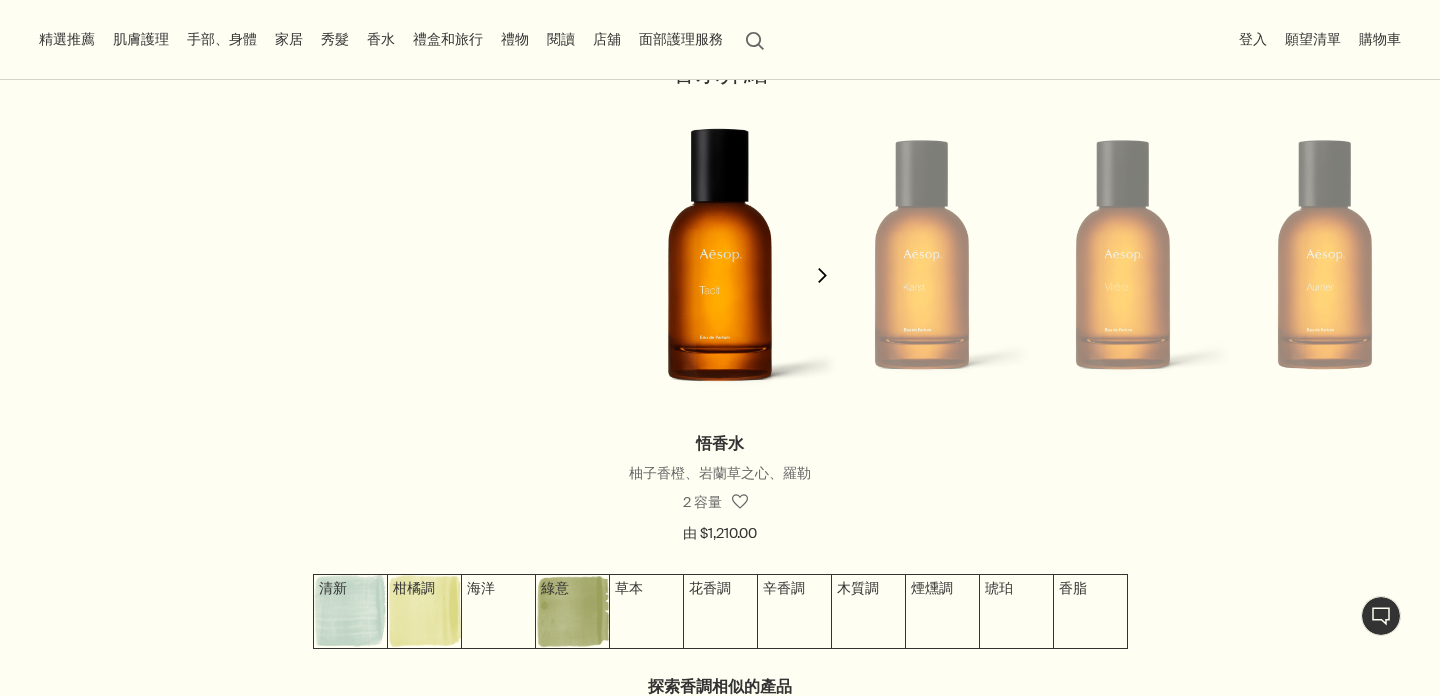 click on "由 $1,210.00" at bounding box center (720, 534) 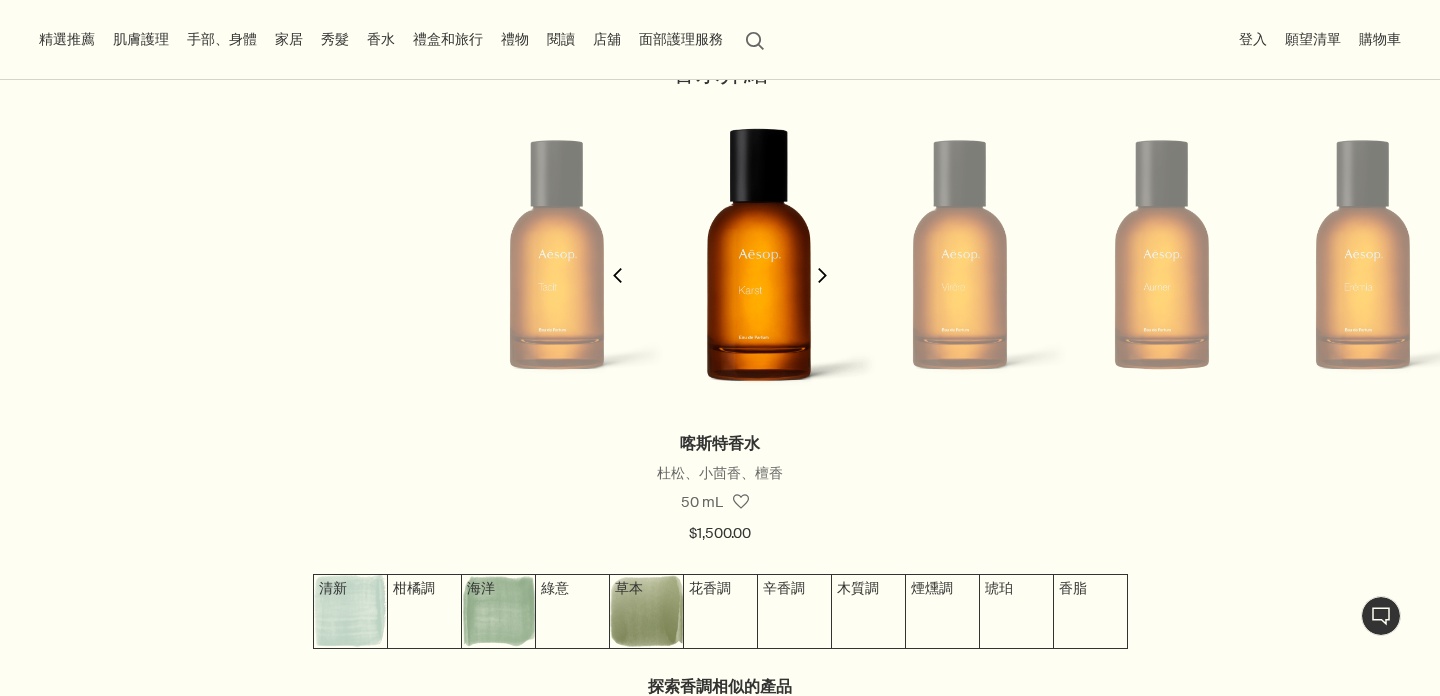 scroll, scrollTop: 0, scrollLeft: 201, axis: horizontal 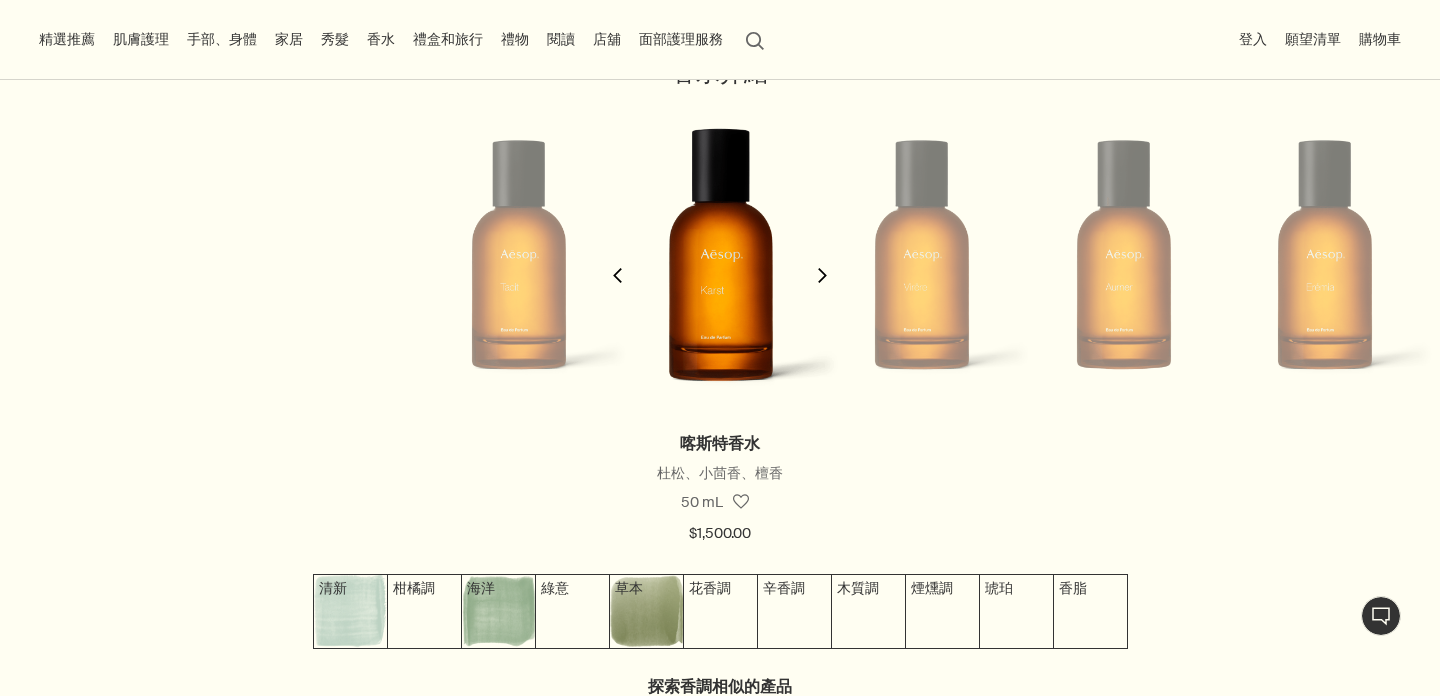 click on "chevron" at bounding box center [822, 275] 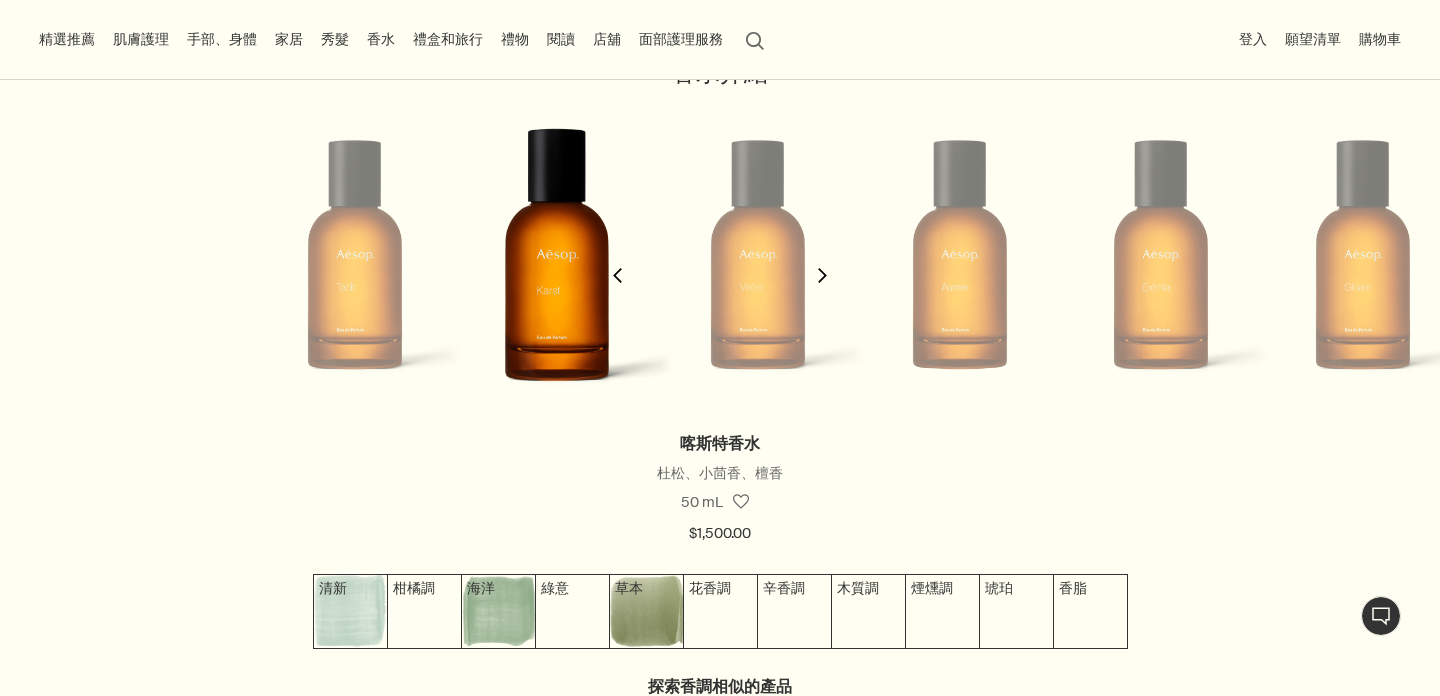 scroll, scrollTop: 0, scrollLeft: 403, axis: horizontal 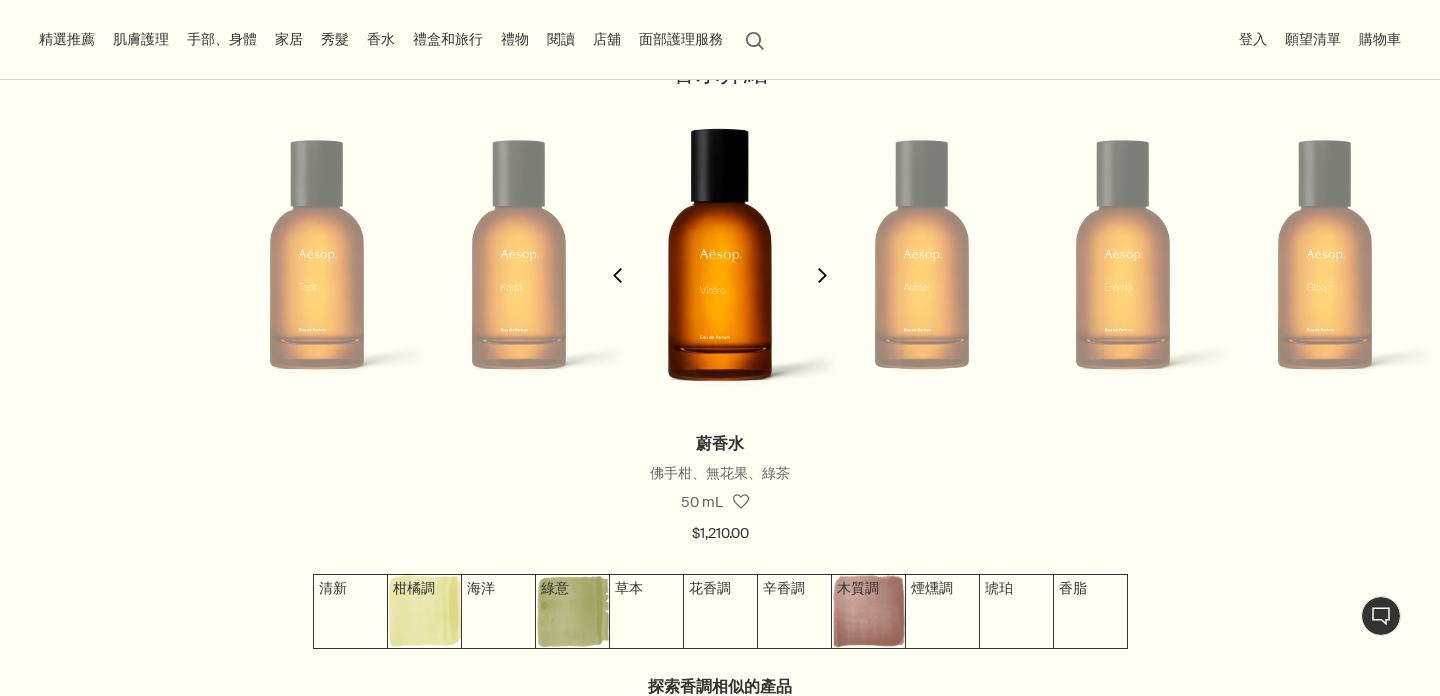 click on "chevron" at bounding box center [822, 275] 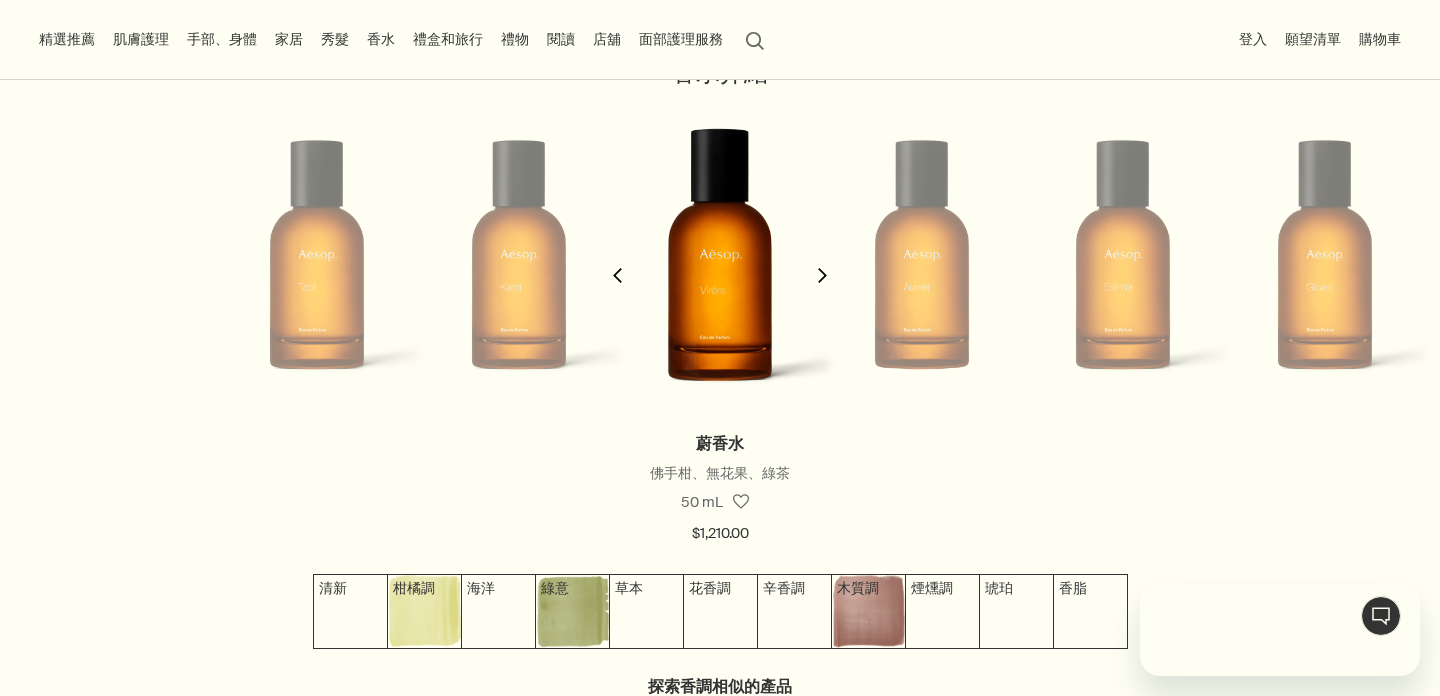scroll, scrollTop: 0, scrollLeft: 0, axis: both 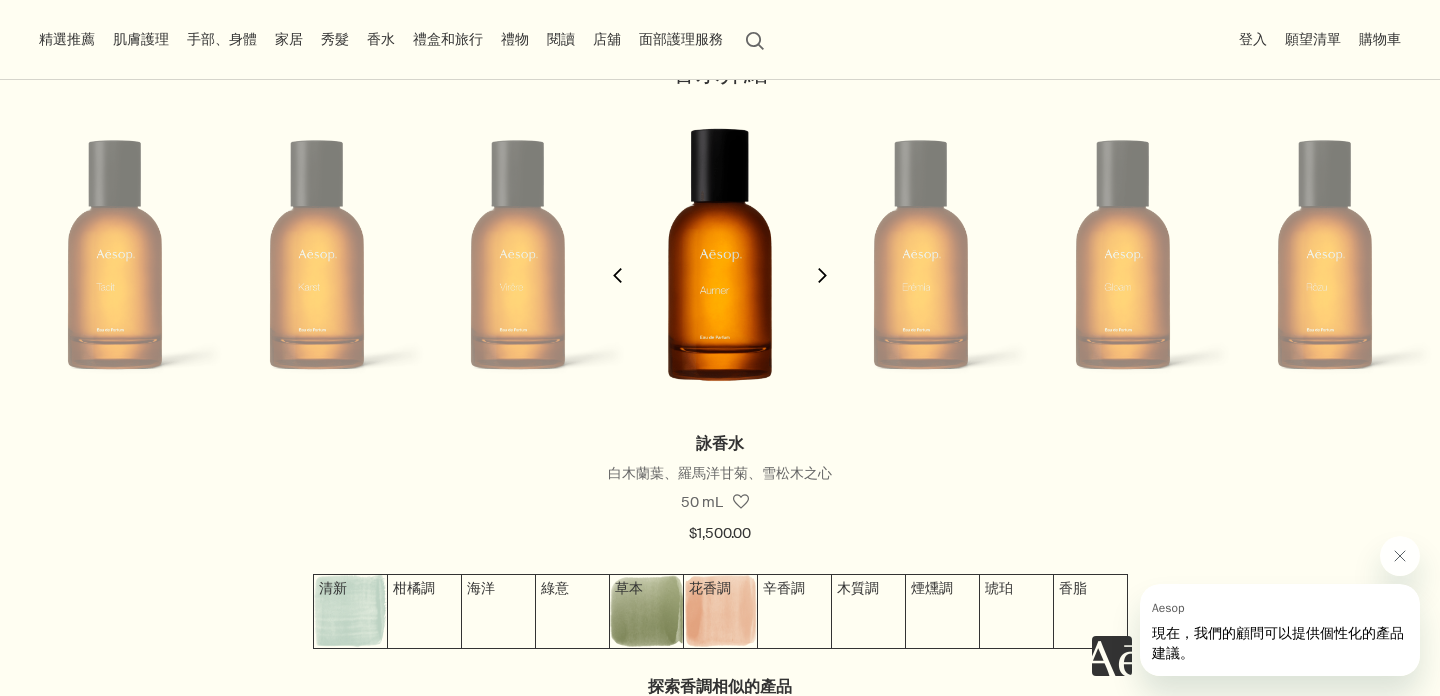 click on "chevron" at bounding box center [822, 275] 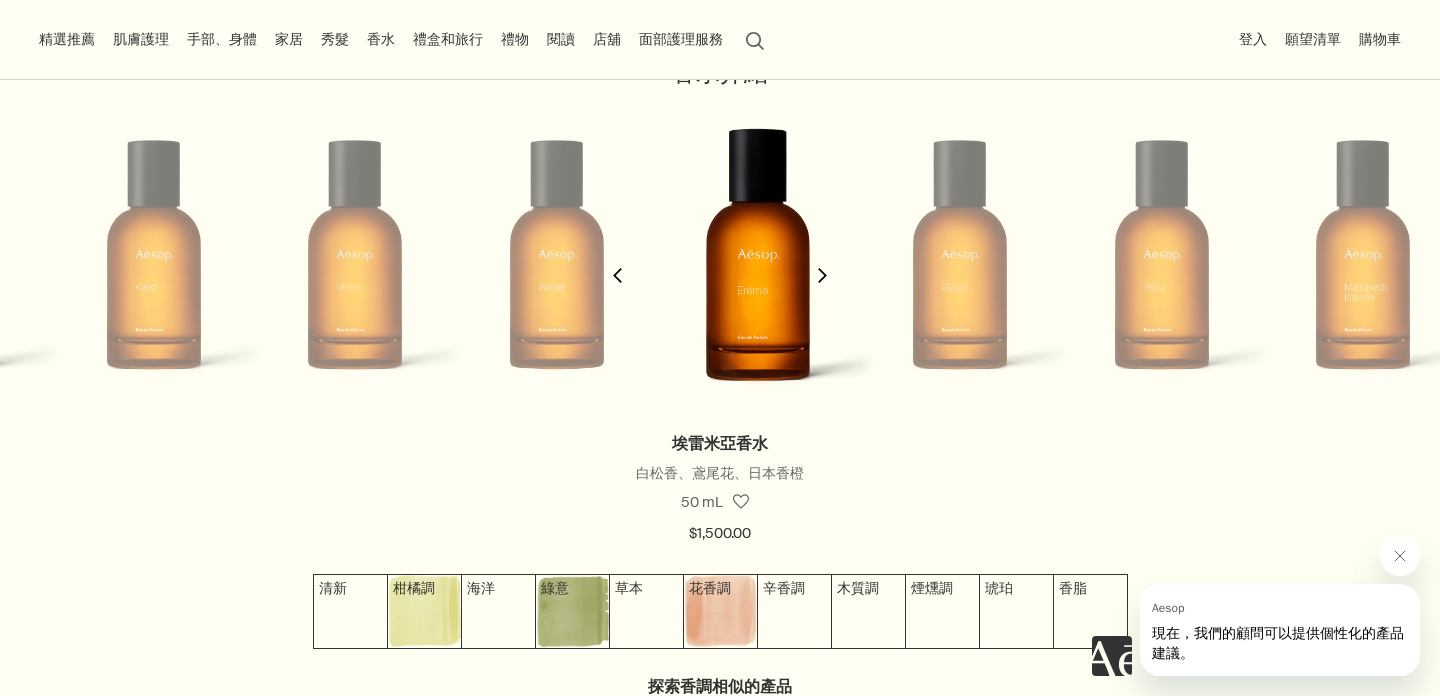 scroll, scrollTop: 0, scrollLeft: 806, axis: horizontal 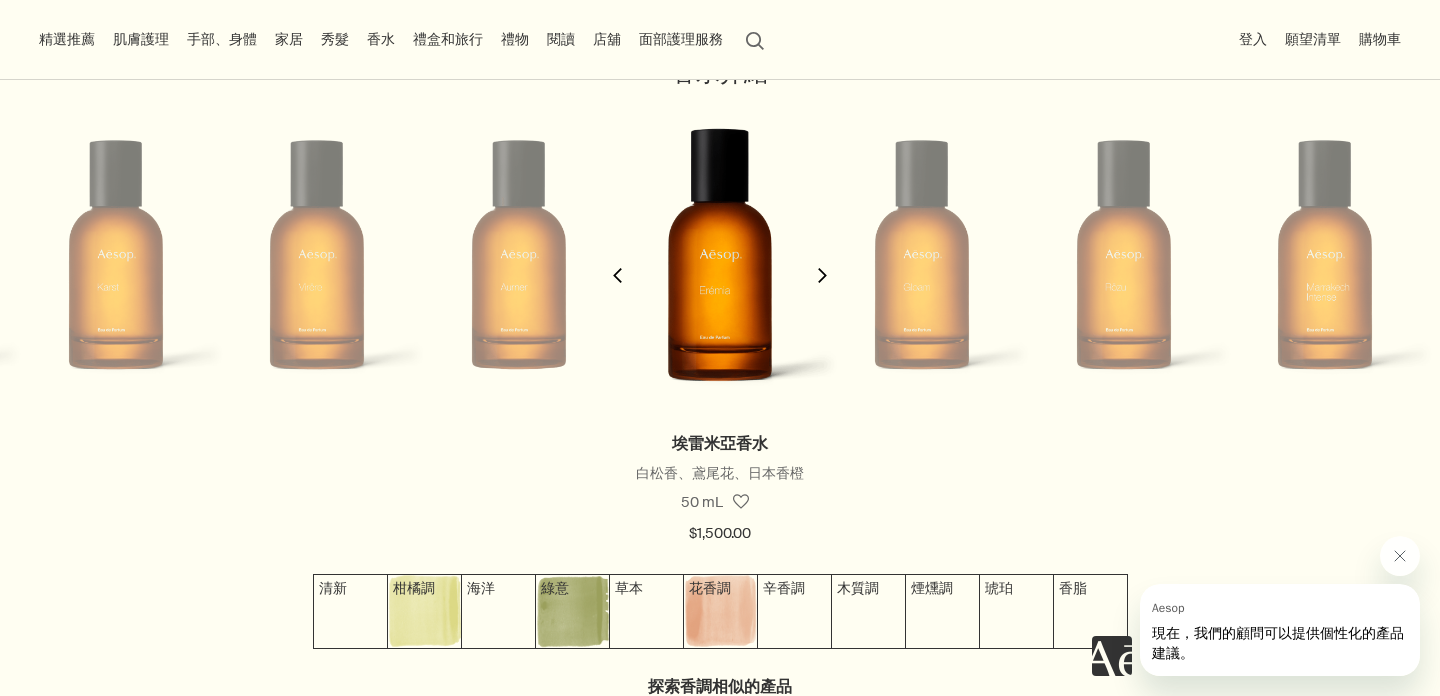 click on "chevron" at bounding box center (822, 275) 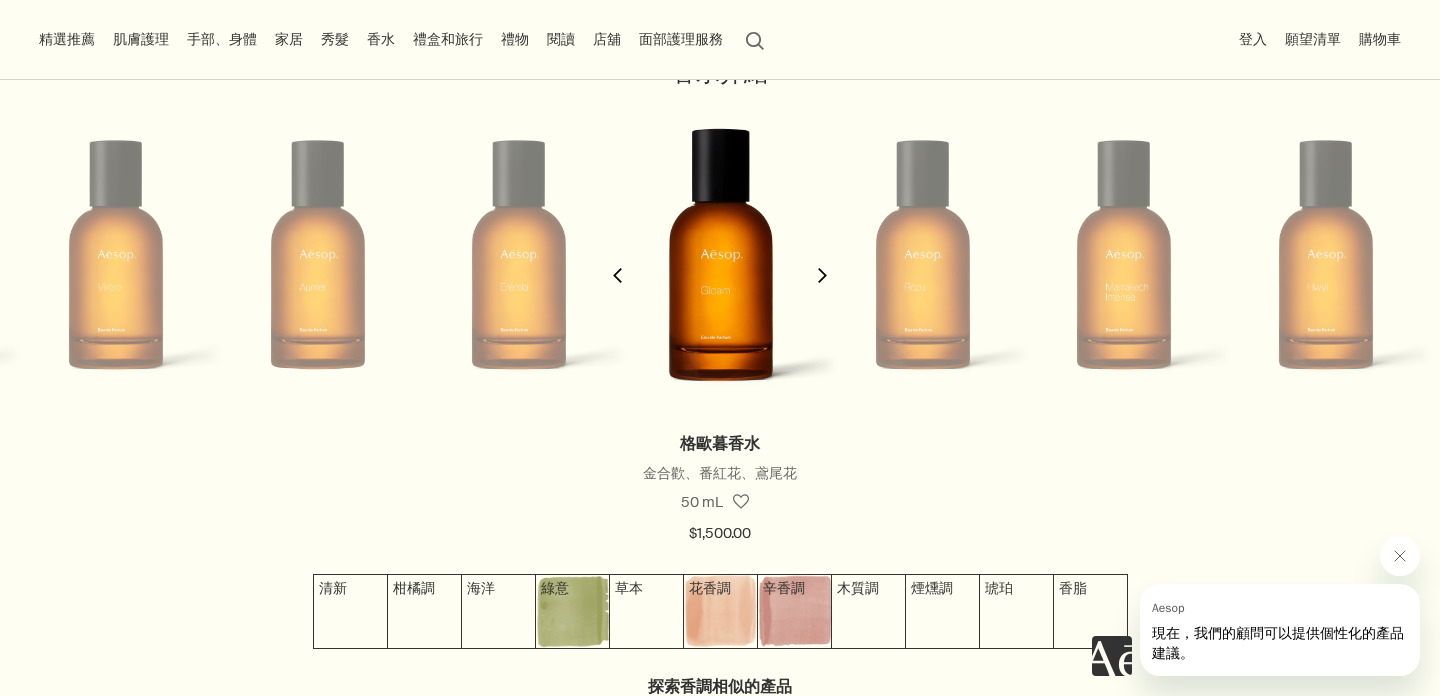 scroll, scrollTop: 0, scrollLeft: 1008, axis: horizontal 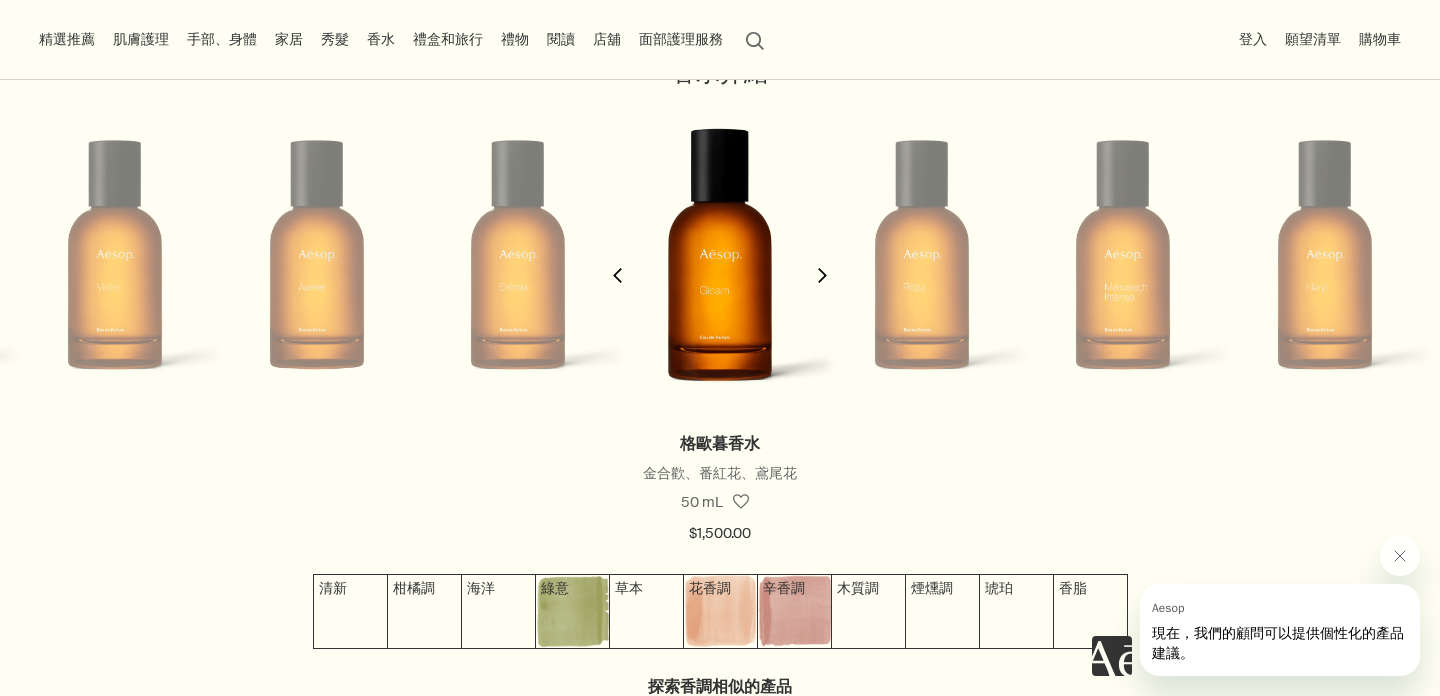 click on "chevron" at bounding box center (822, 275) 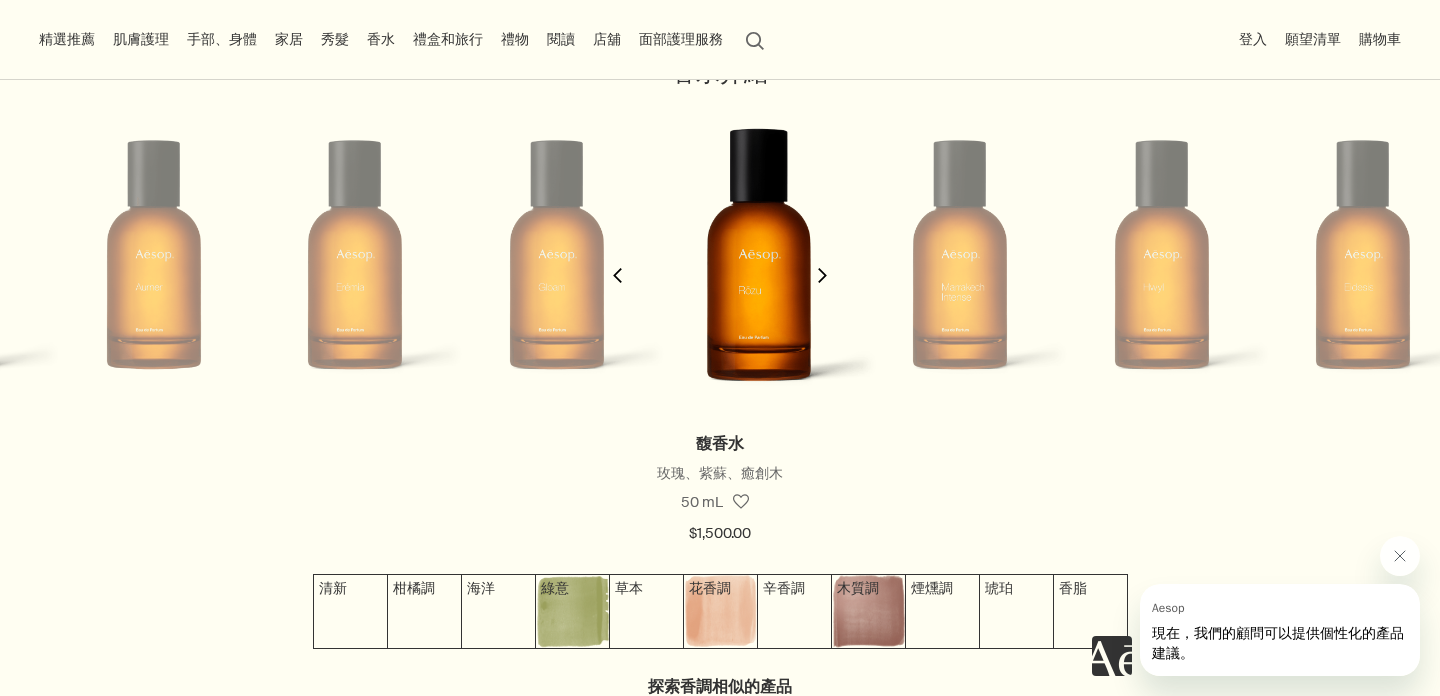 scroll, scrollTop: 0, scrollLeft: 1209, axis: horizontal 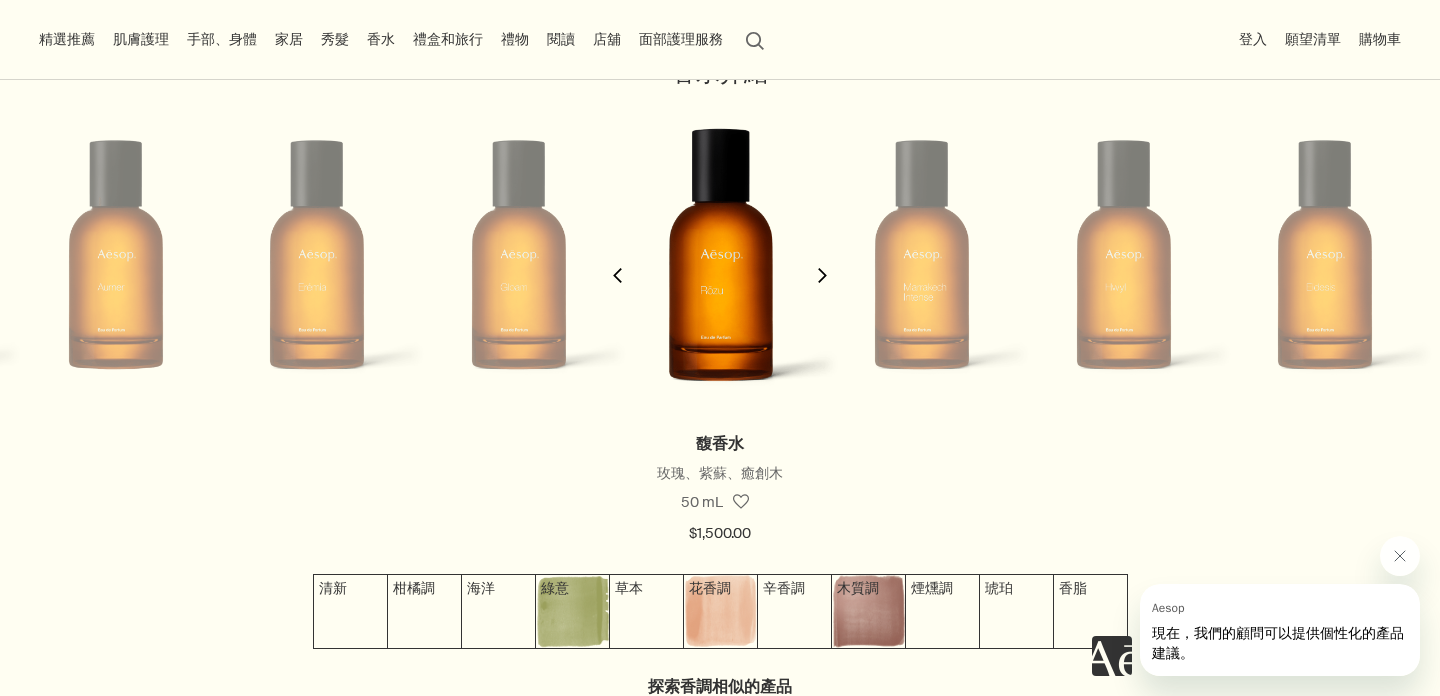 click on "chevron" at bounding box center (822, 275) 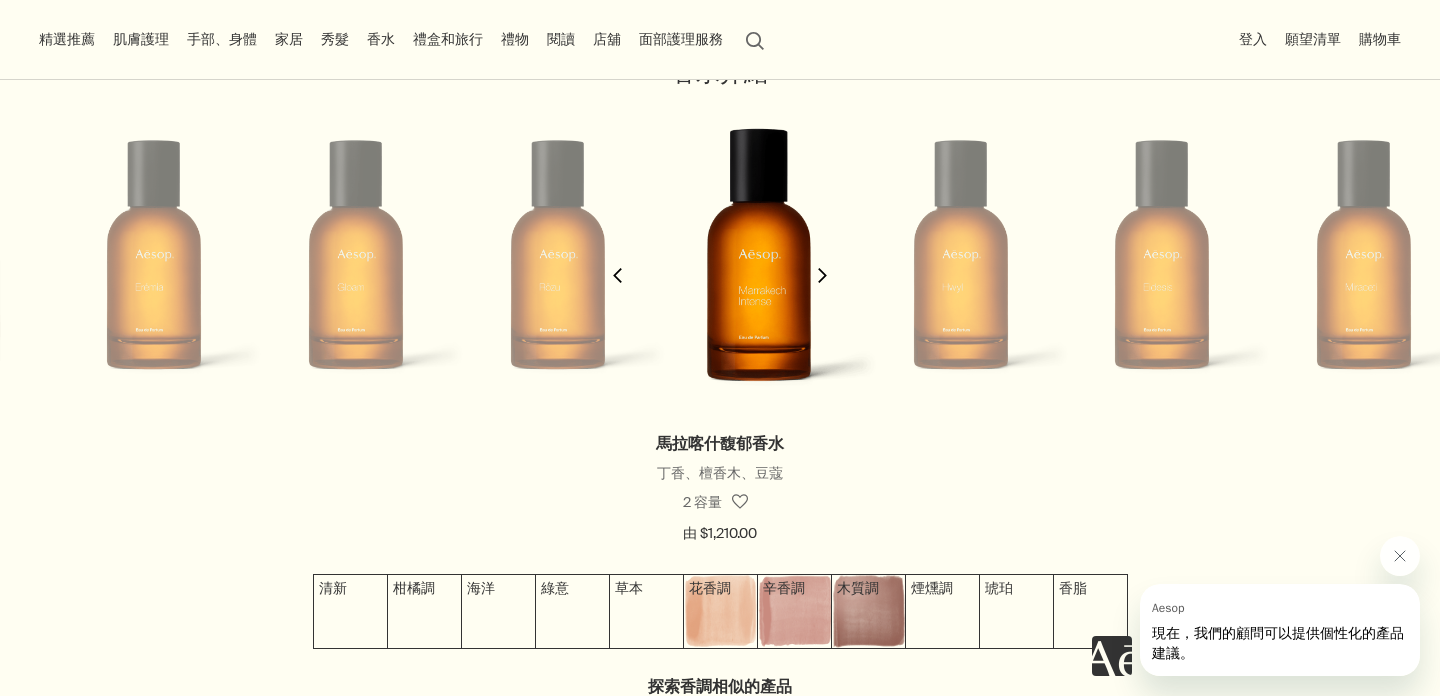 scroll, scrollTop: 0, scrollLeft: 1411, axis: horizontal 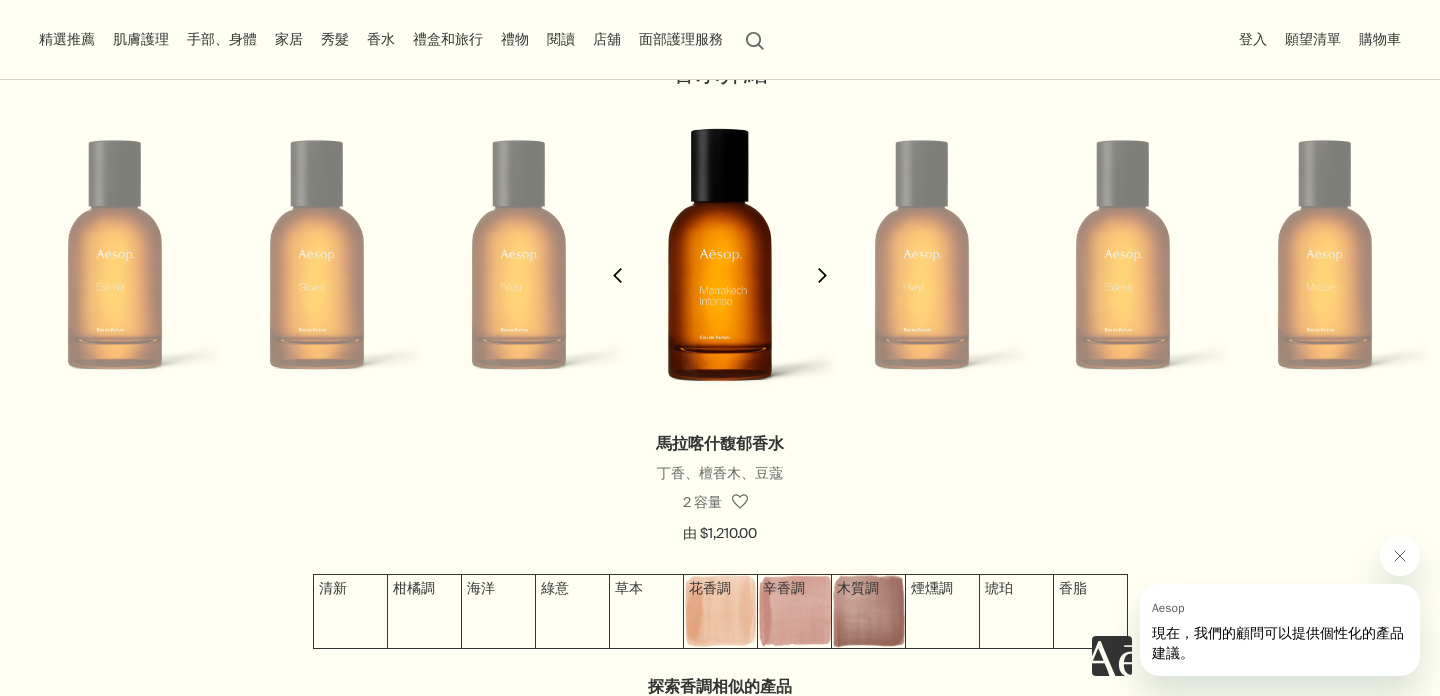 click on "chevron" at bounding box center [822, 275] 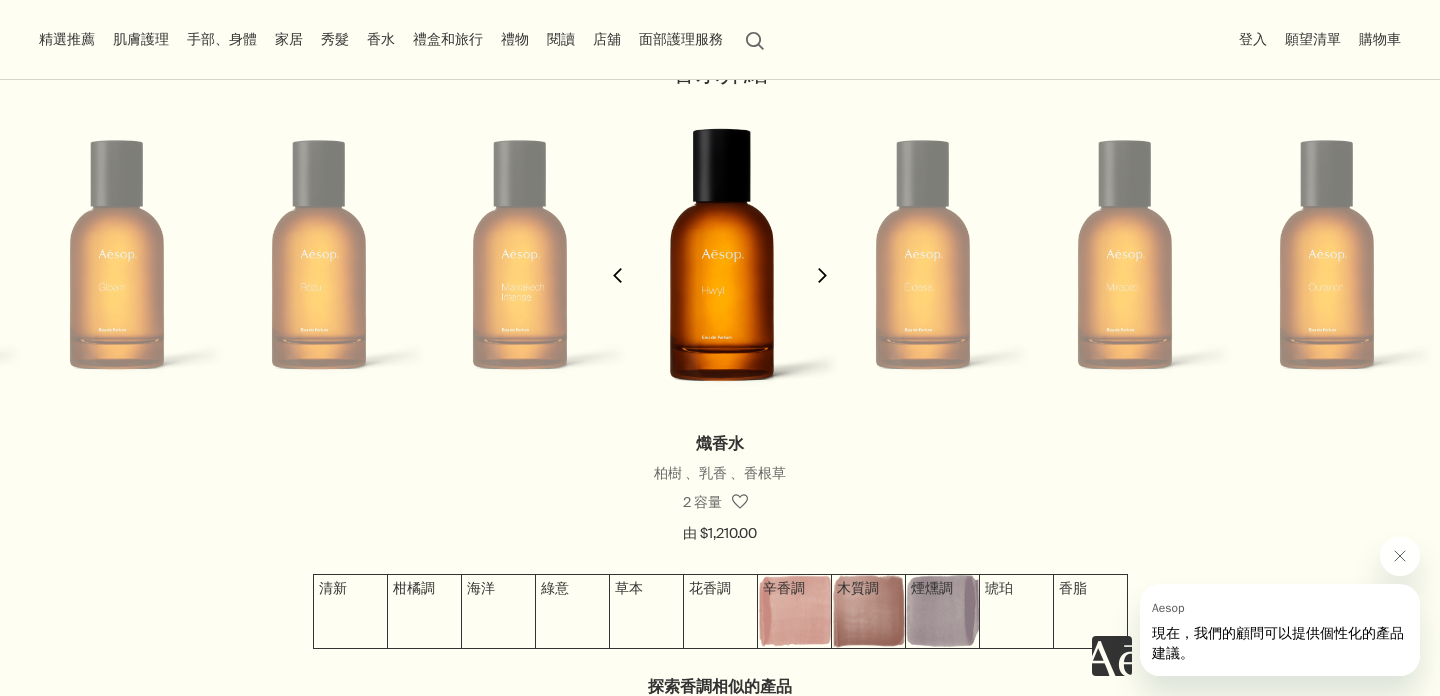 scroll, scrollTop: 0, scrollLeft: 1612, axis: horizontal 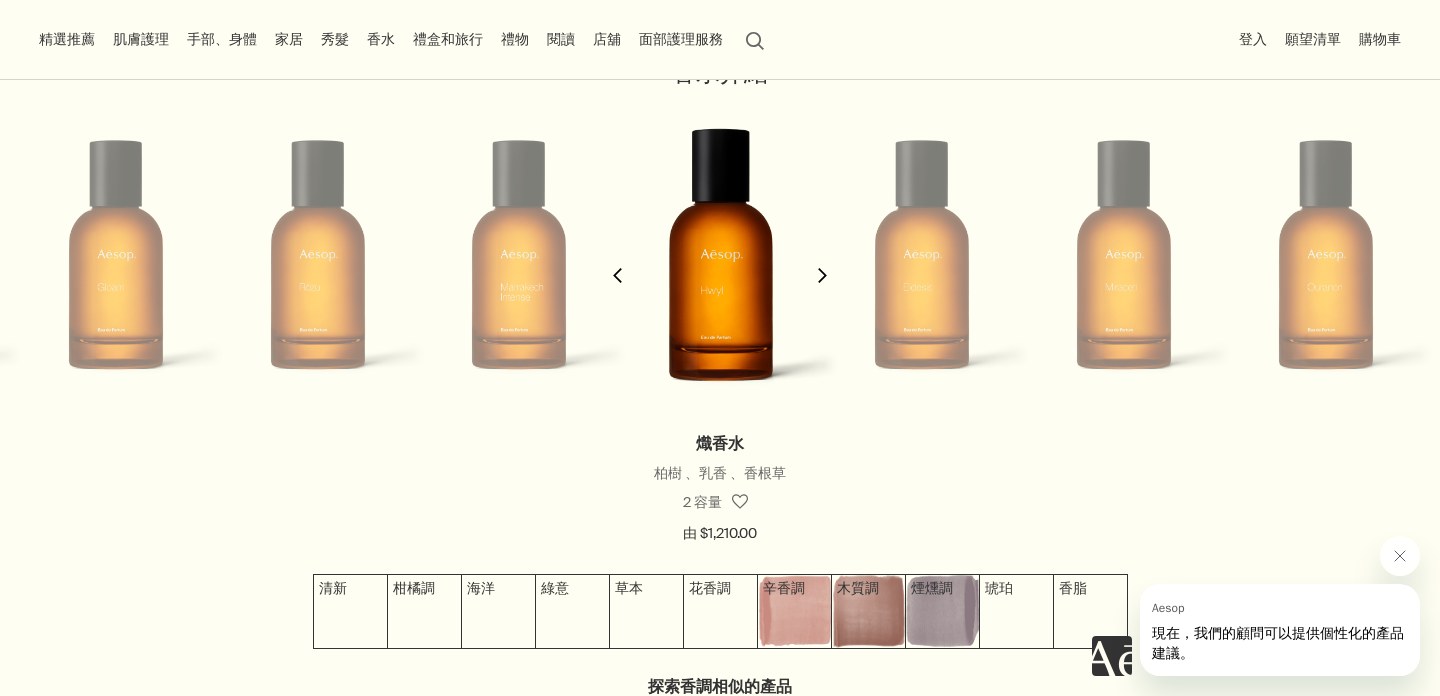 click on "chevron" at bounding box center (822, 275) 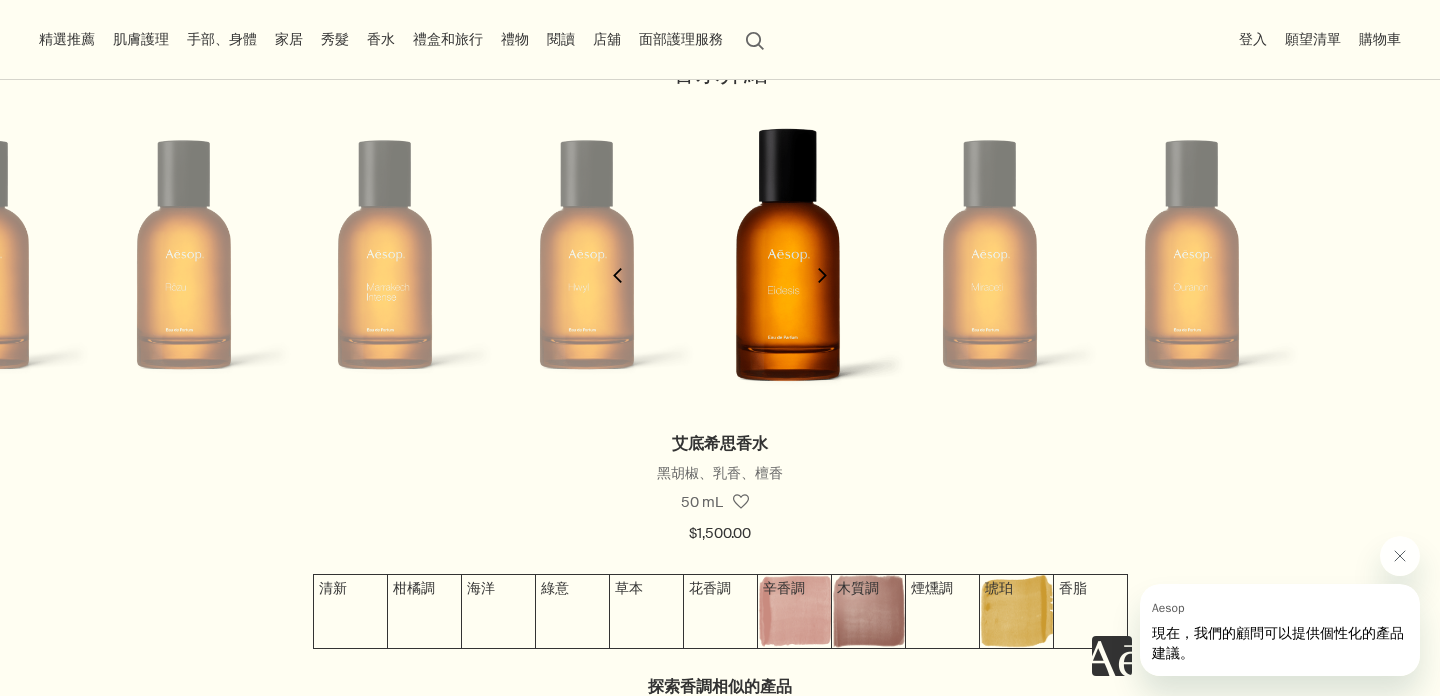 scroll, scrollTop: 0, scrollLeft: 1814, axis: horizontal 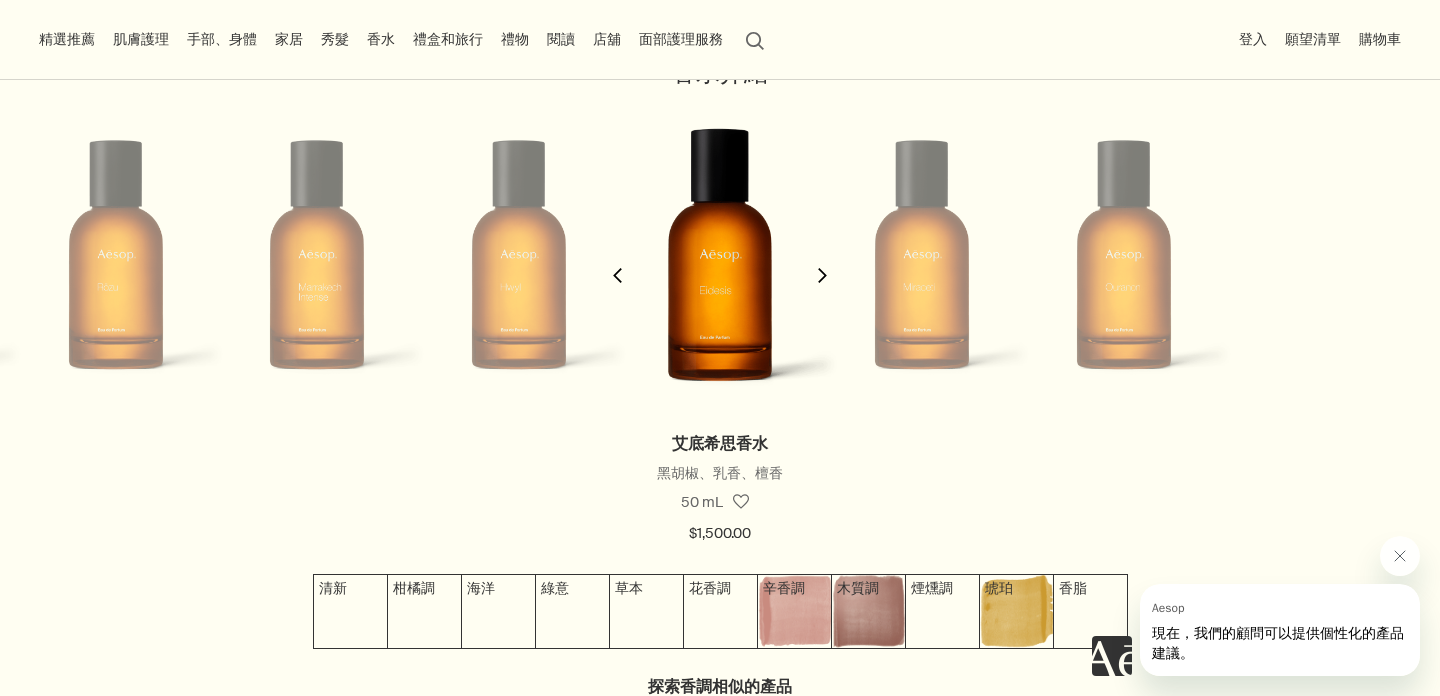 click on "chevron" at bounding box center (822, 275) 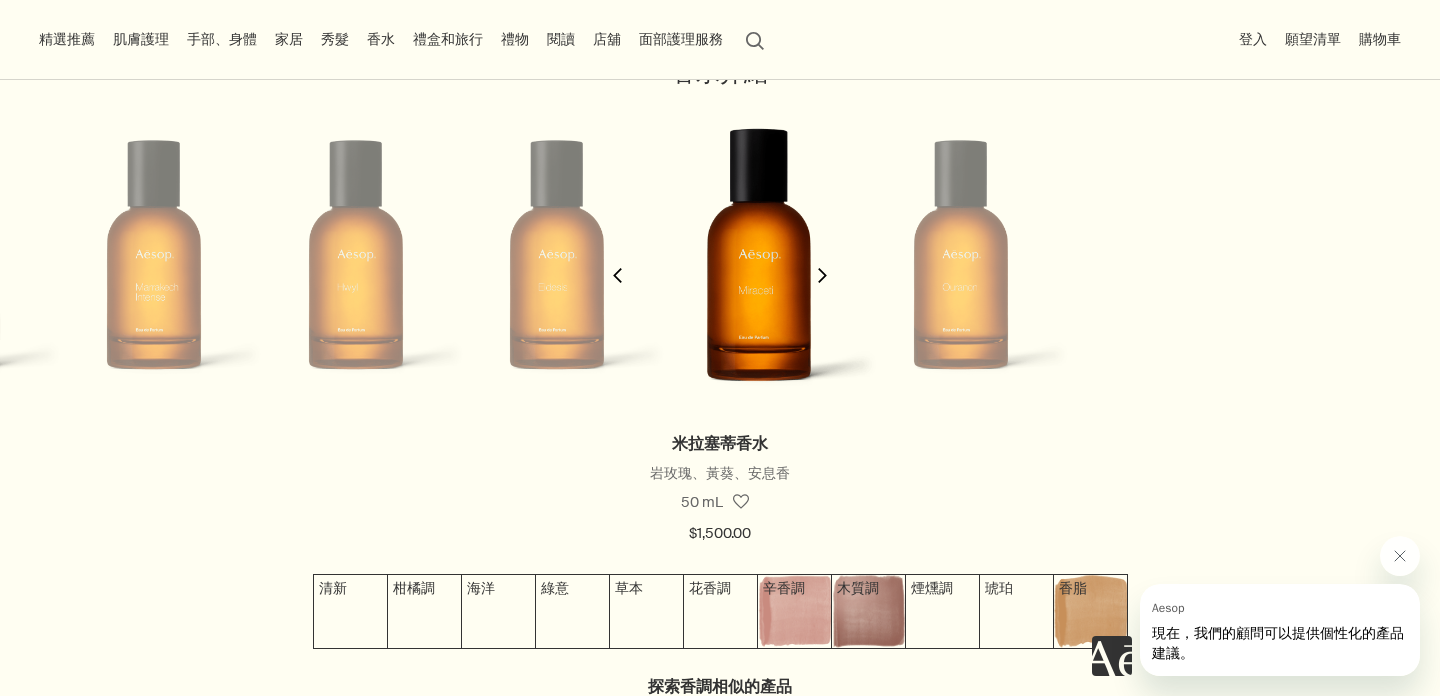 scroll, scrollTop: 0, scrollLeft: 2016, axis: horizontal 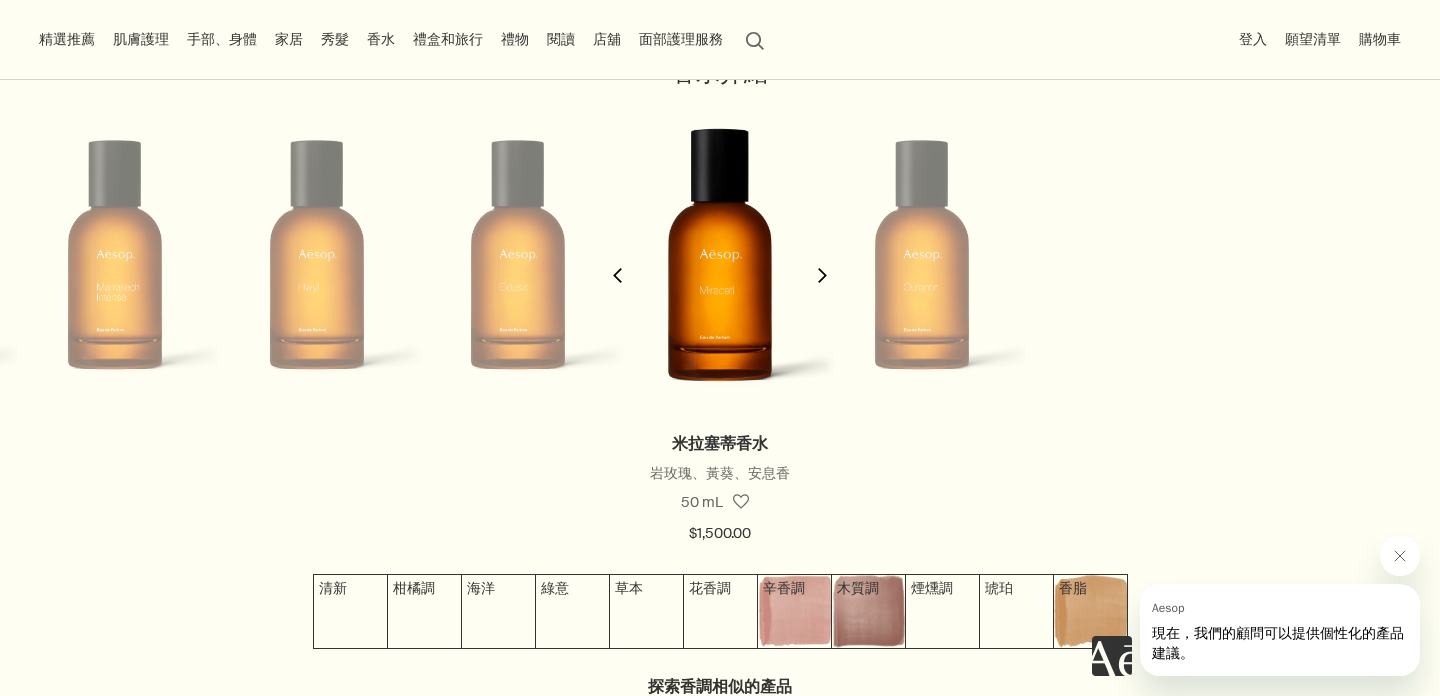 click on "chevron" at bounding box center [822, 275] 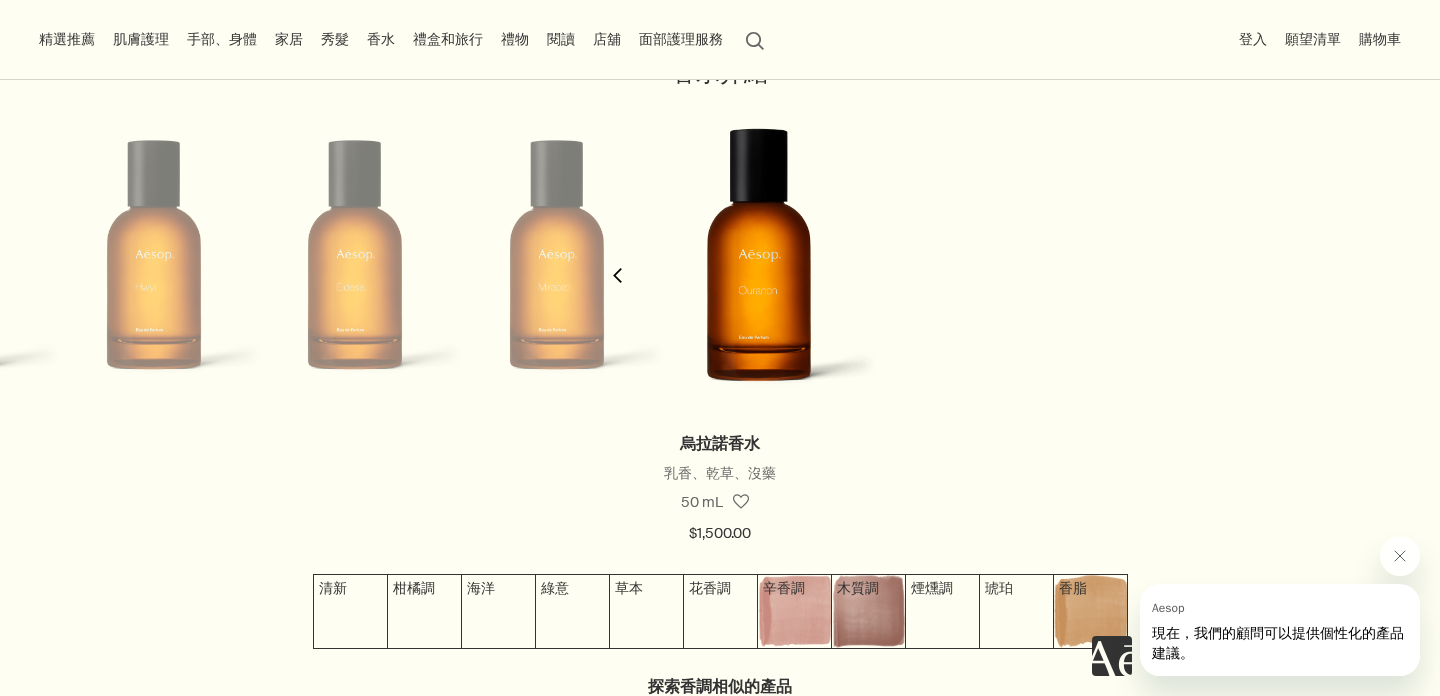 scroll, scrollTop: 0, scrollLeft: 2217, axis: horizontal 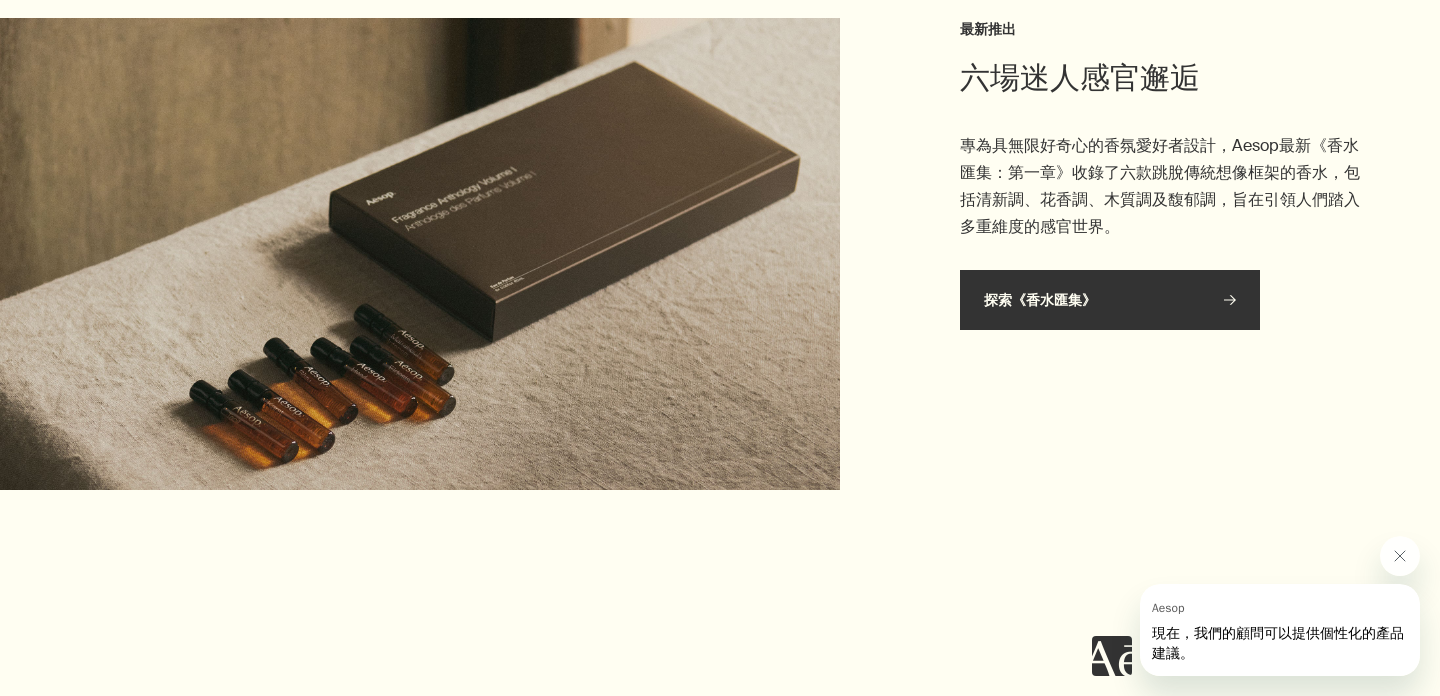 click on "探索《香水匯集》   rightArrow" at bounding box center (1110, 300) 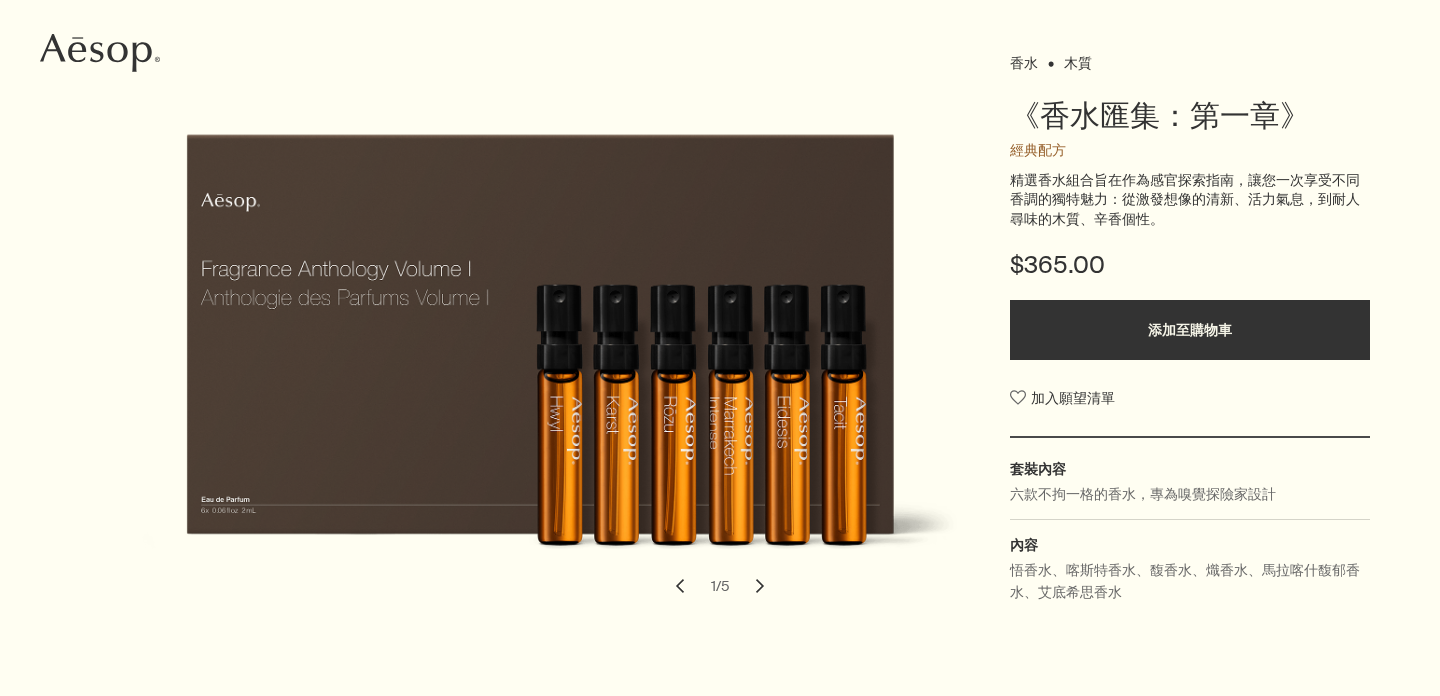 scroll, scrollTop: 0, scrollLeft: 0, axis: both 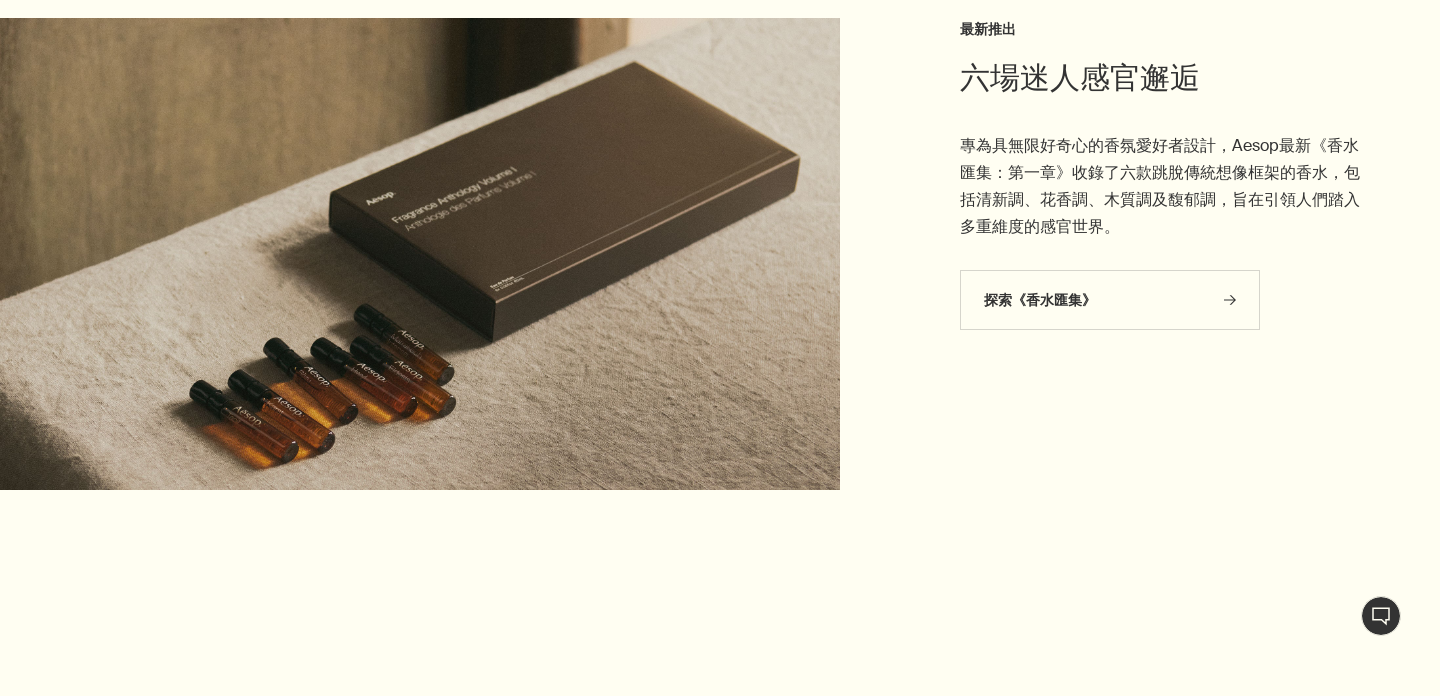 click on "專為具無限好奇心的香氛愛好者設計，Aesop最新《香水匯集：第一章》收錄了六款跳脫傳統想像框架的香水，包括清新調、花香調、木質調及馥郁調，旨在引領人們踏入多重維度的感官世界。" at bounding box center [1160, 186] 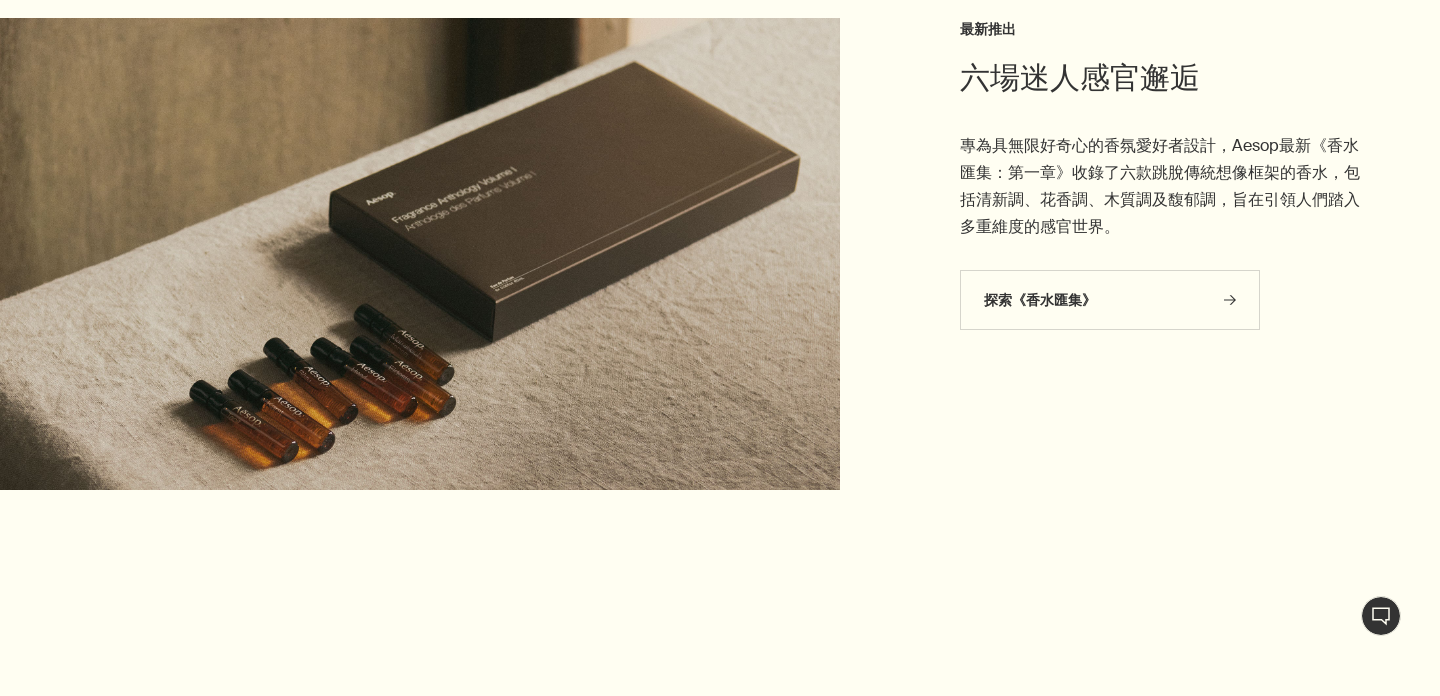 click on "專為具無限好奇心的香氛愛好者設計，Aesop最新《香水匯集：第一章》收錄了六款跳脫傳統想像框架的香水，包括清新調、花香調、木質調及馥郁調，旨在引領人們踏入多重維度的感官世界。" at bounding box center (1160, 186) 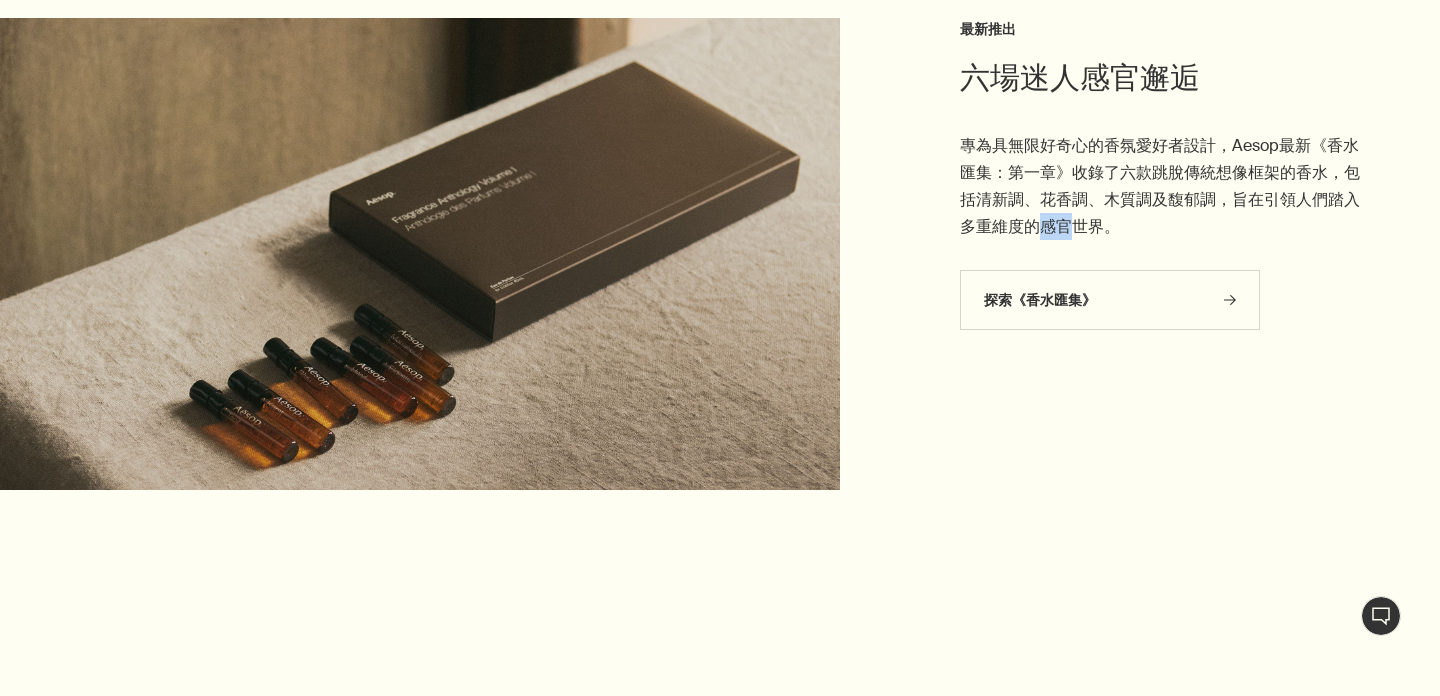 click on "專為具無限好奇心的香氛愛好者設計，Aesop最新《香水匯集：第一章》收錄了六款跳脫傳統想像框架的香水，包括清新調、花香調、木質調及馥郁調，旨在引領人們踏入多重維度的感官世界。" at bounding box center [1160, 186] 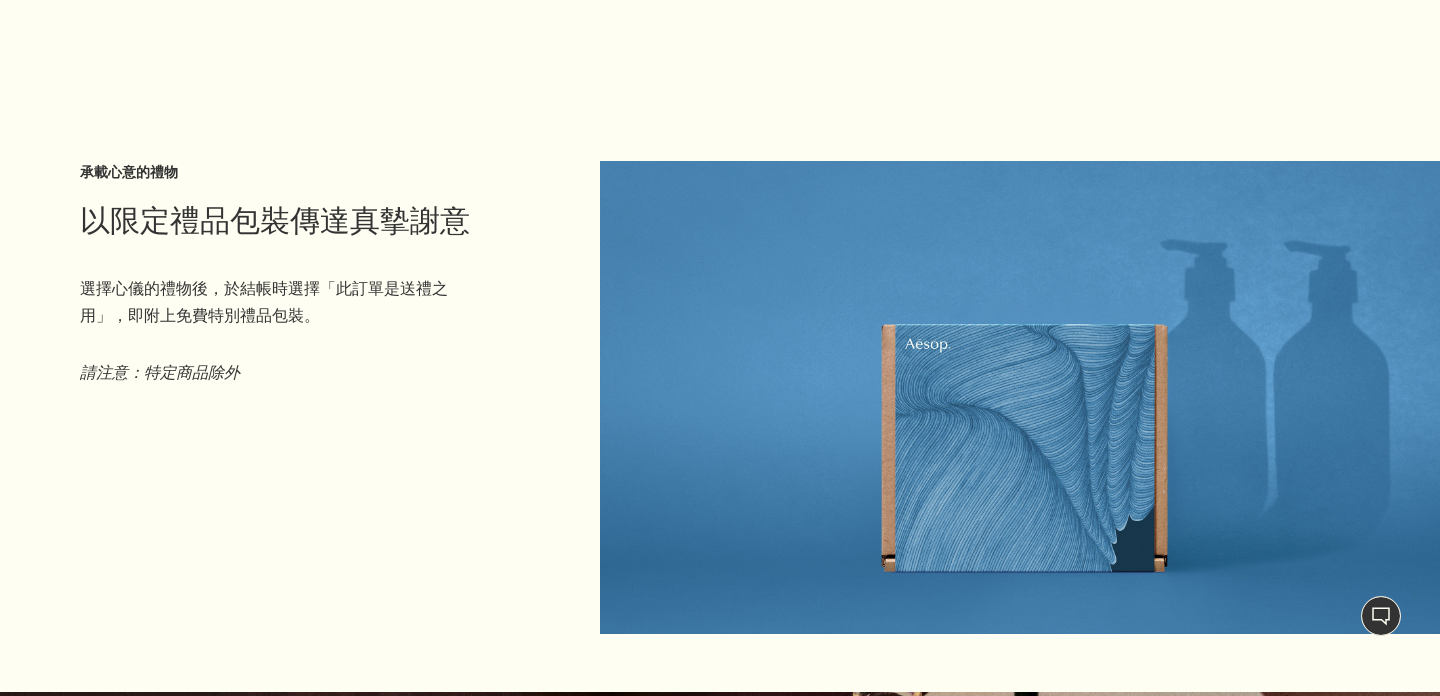 click at bounding box center (1020, 397) 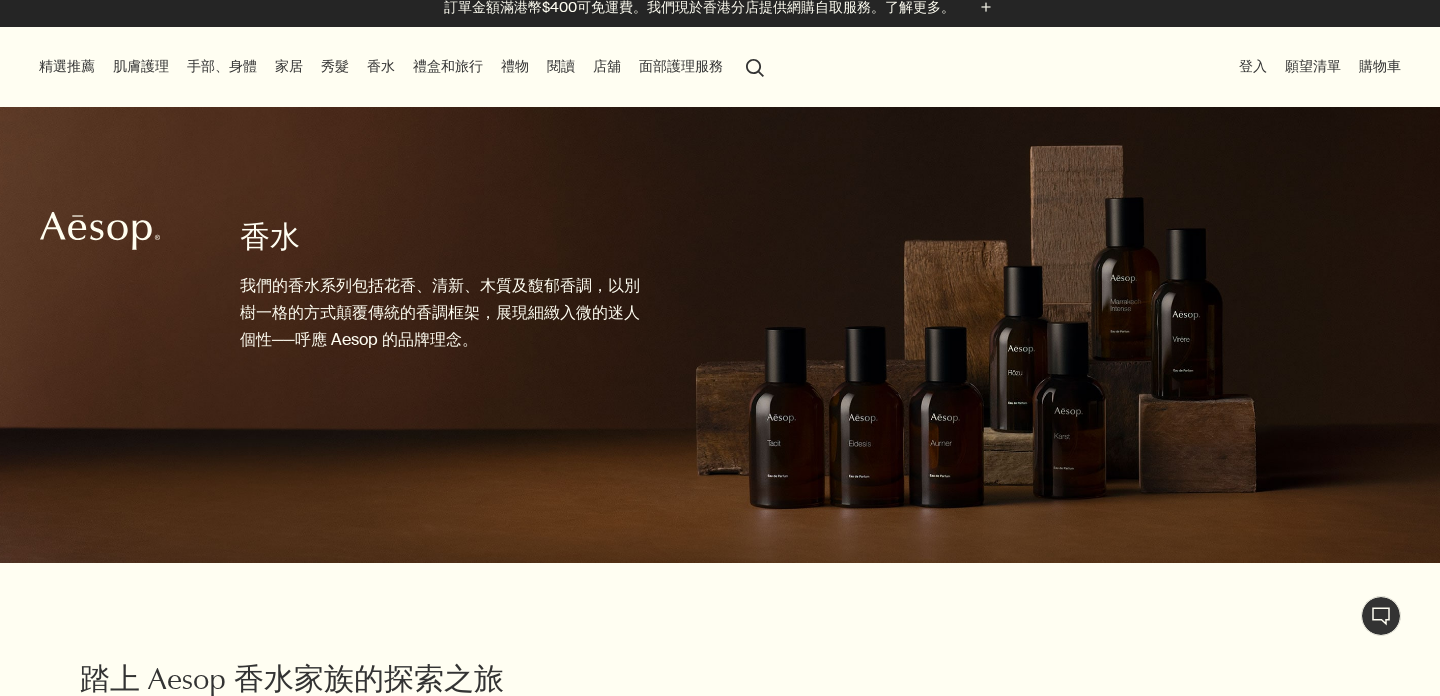 scroll, scrollTop: 0, scrollLeft: 0, axis: both 